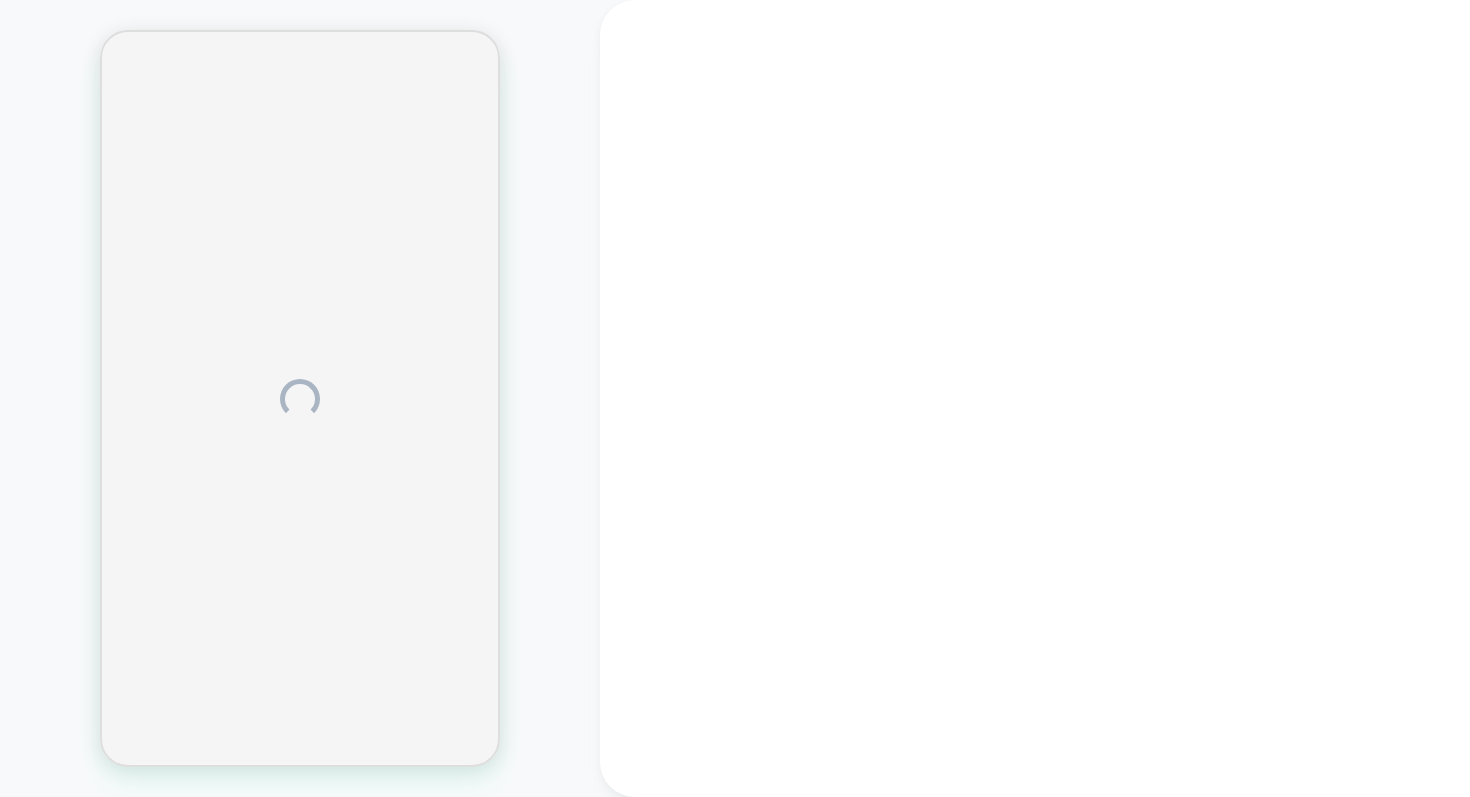 scroll, scrollTop: 0, scrollLeft: 0, axis: both 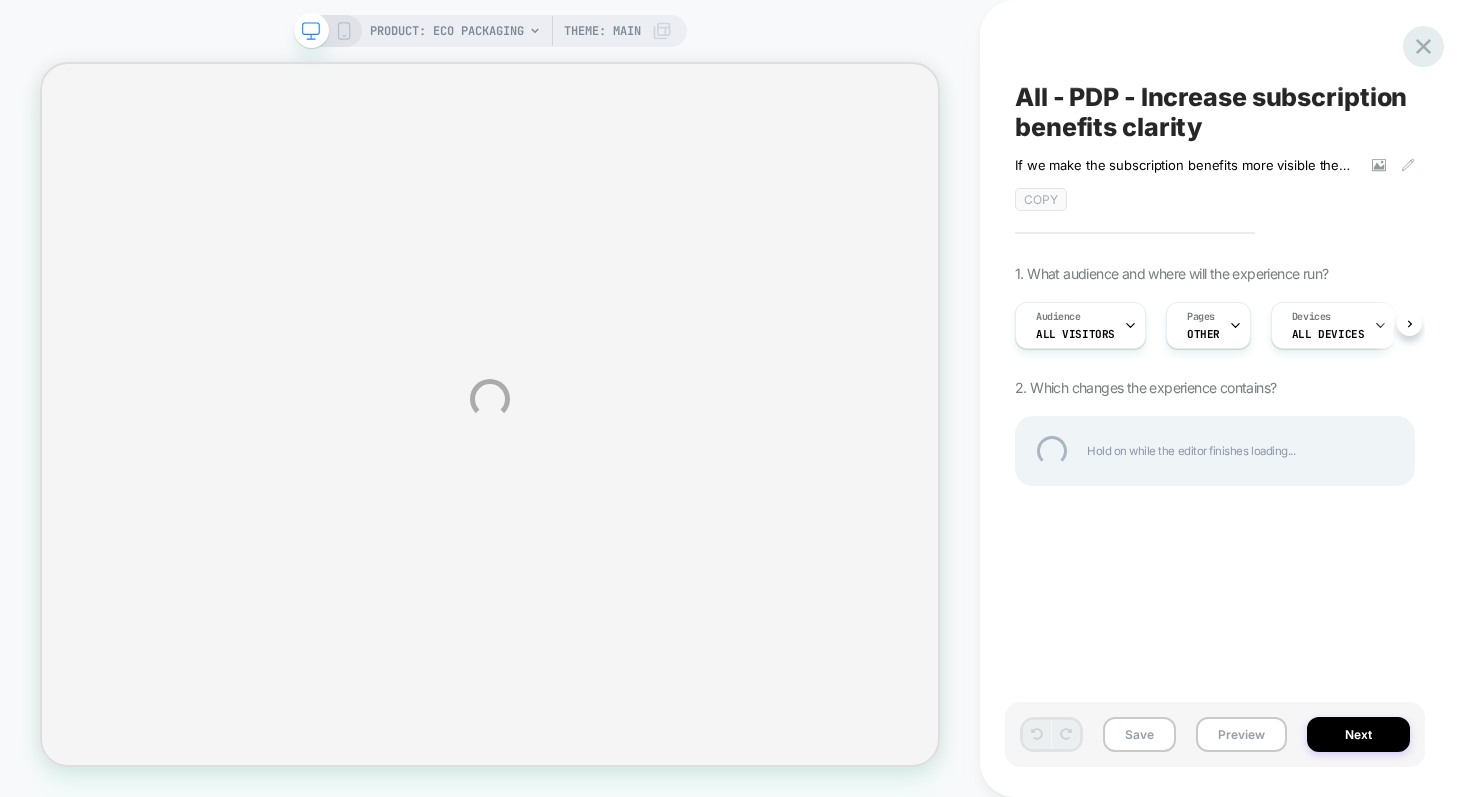 click at bounding box center (1423, 46) 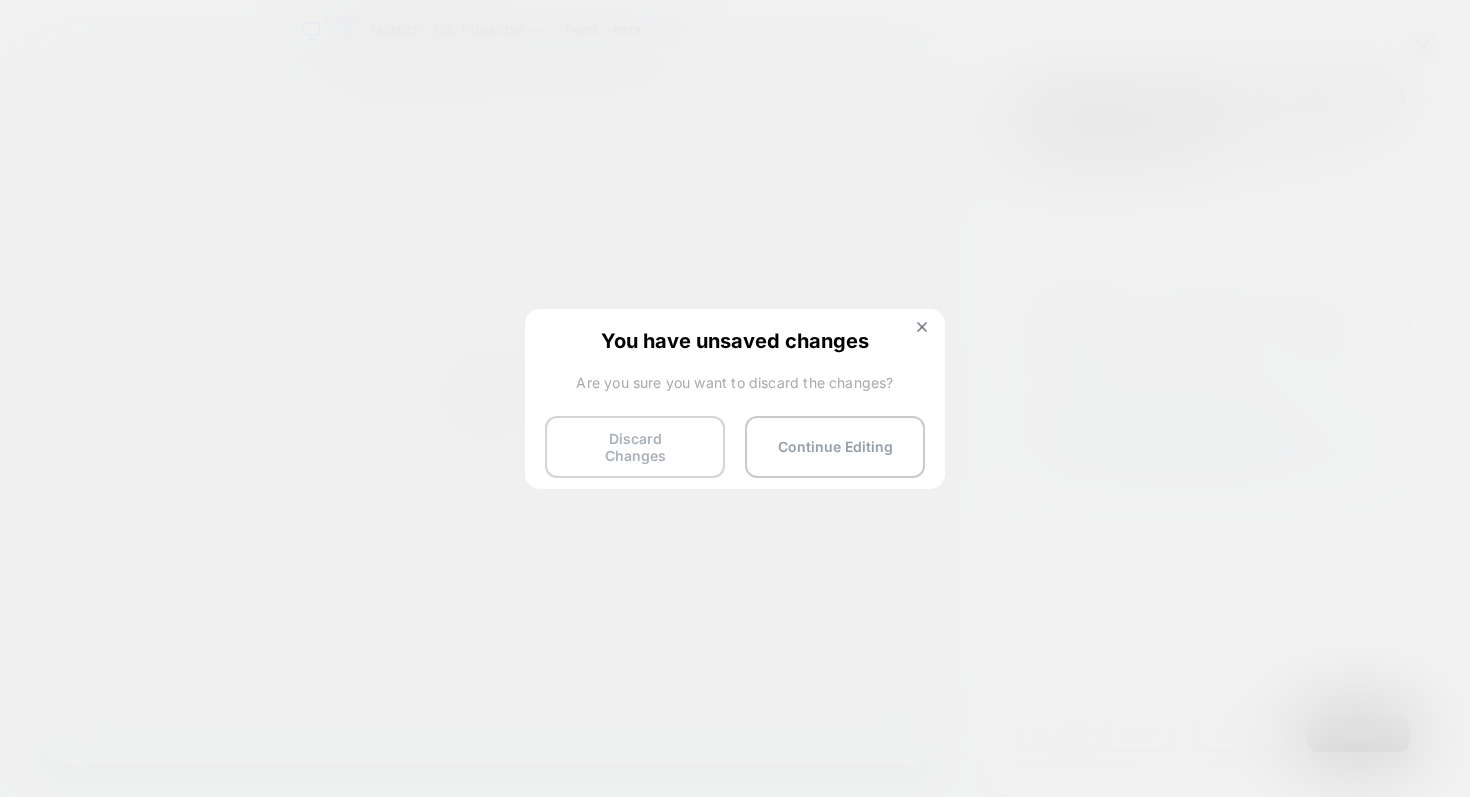click on "Discard Changes" at bounding box center (635, 447) 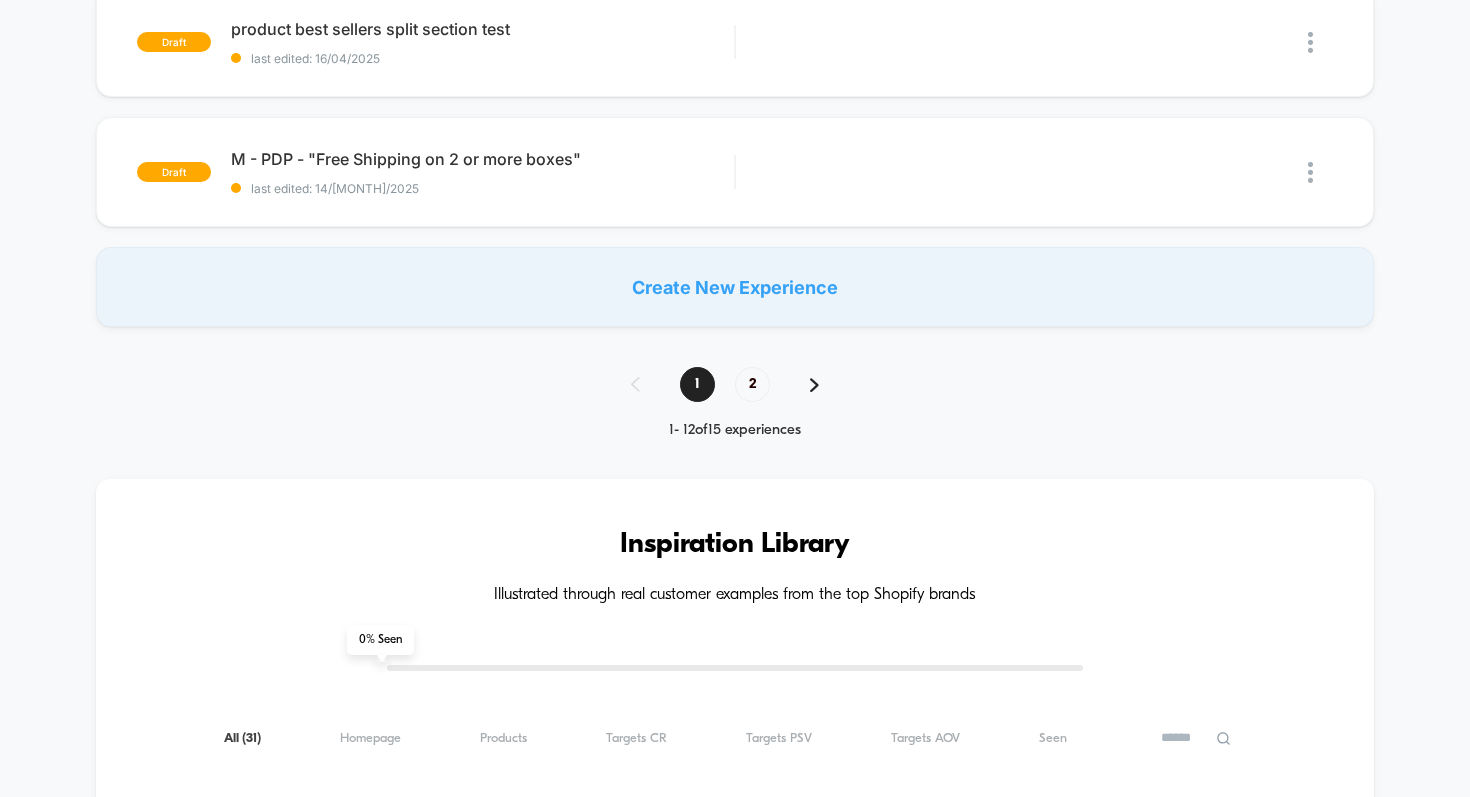 scroll, scrollTop: 1528, scrollLeft: 0, axis: vertical 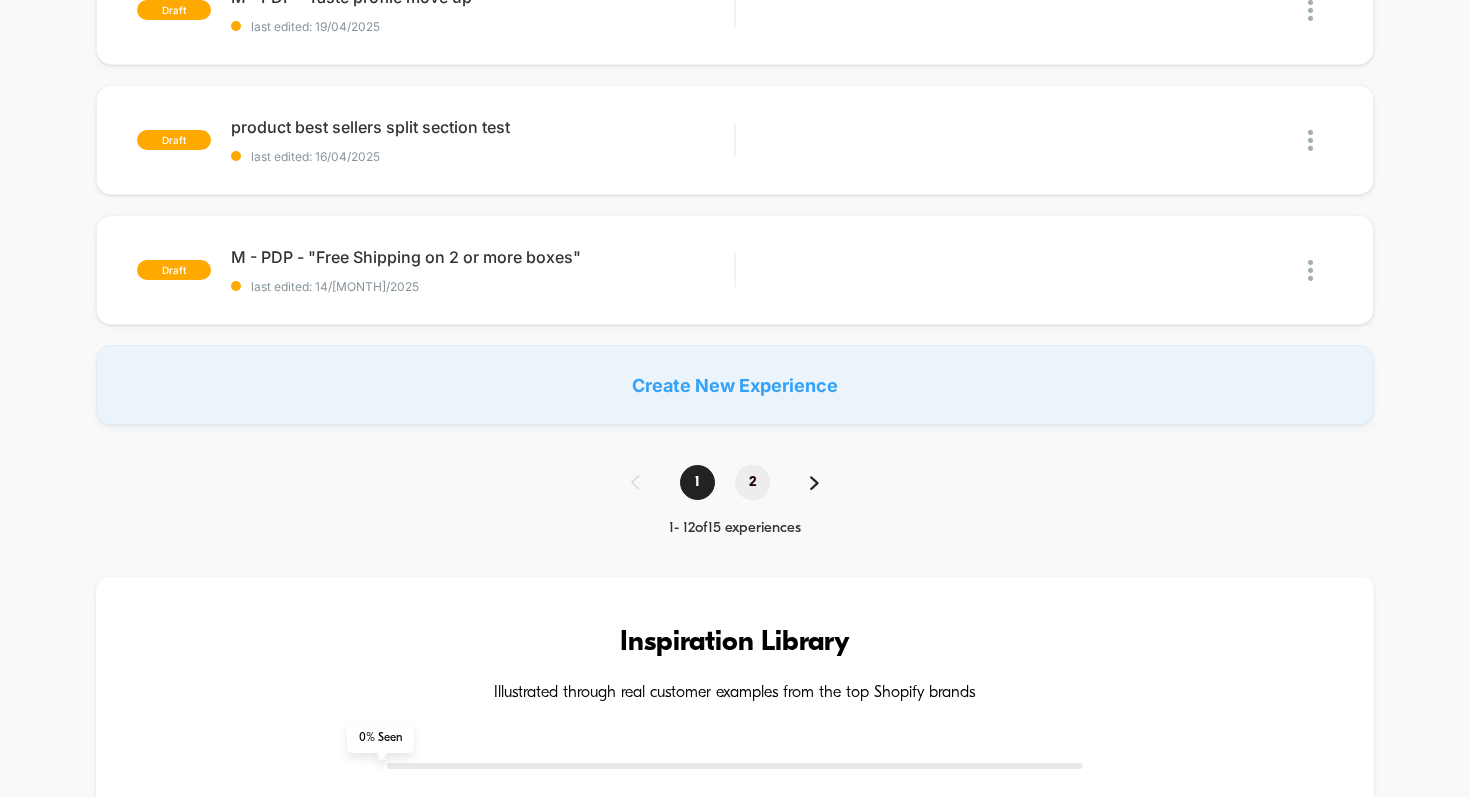 click on "2" at bounding box center [752, 482] 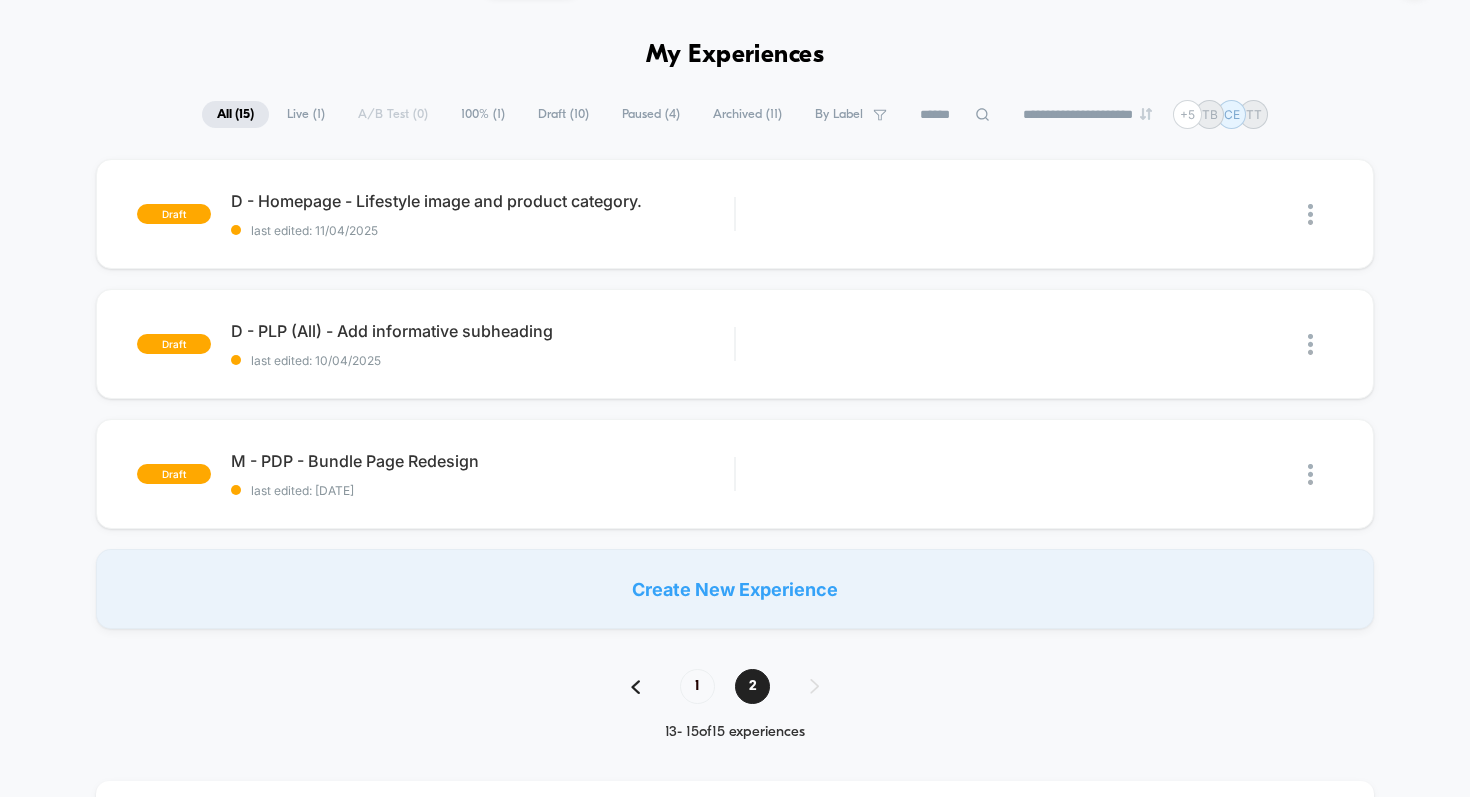 scroll, scrollTop: 58, scrollLeft: 0, axis: vertical 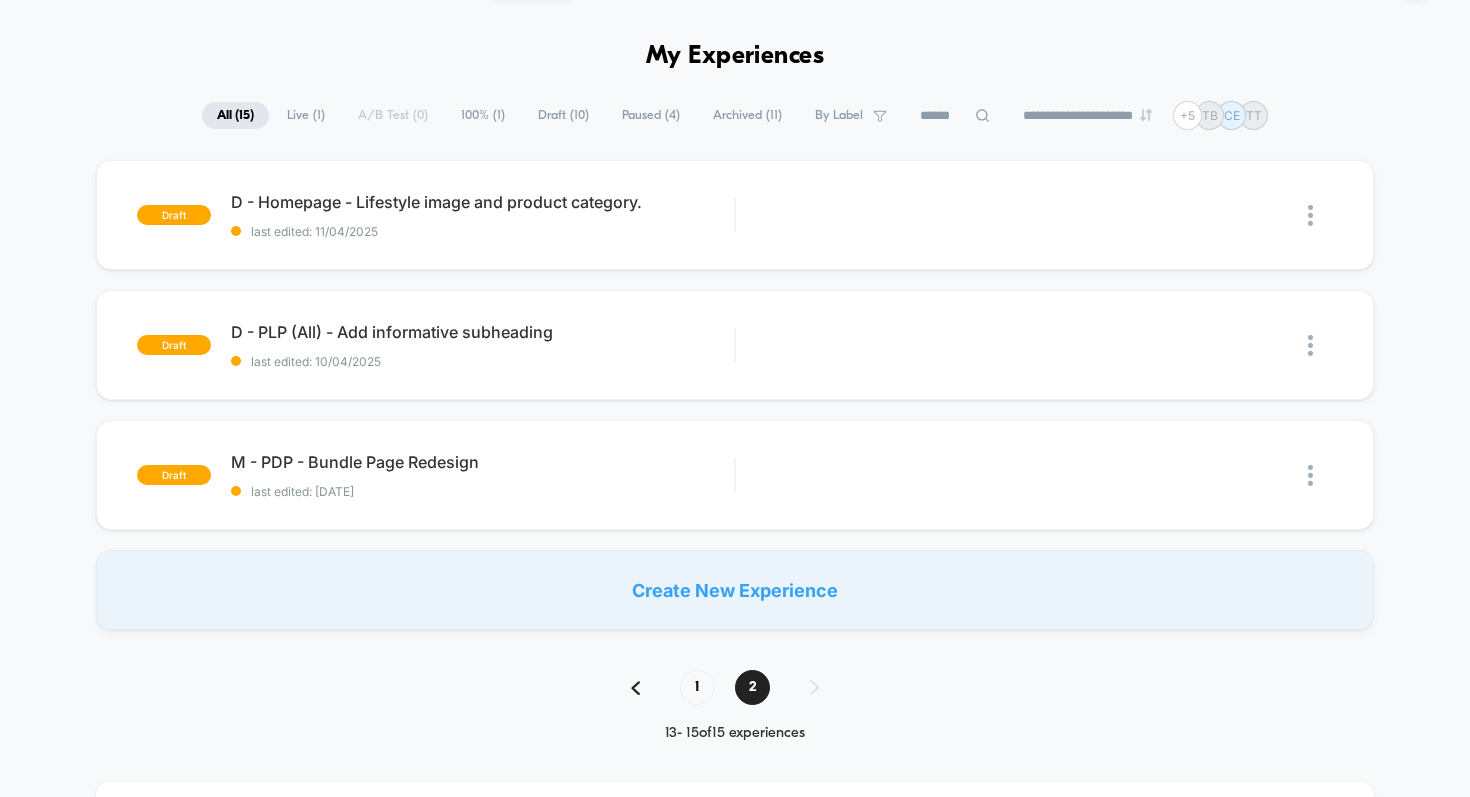click on "Archived ( 11 )" at bounding box center [747, 115] 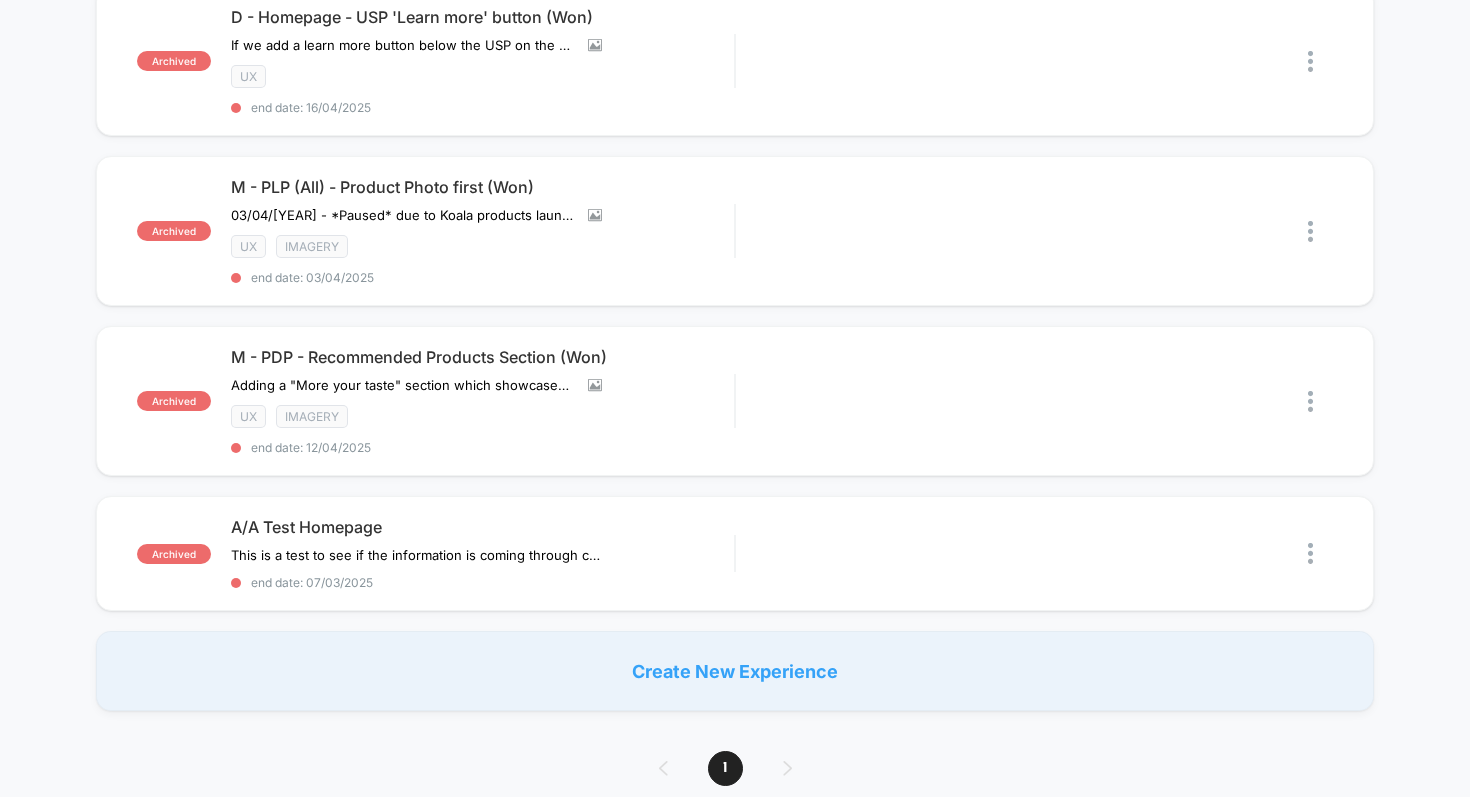 scroll, scrollTop: 1353, scrollLeft: 0, axis: vertical 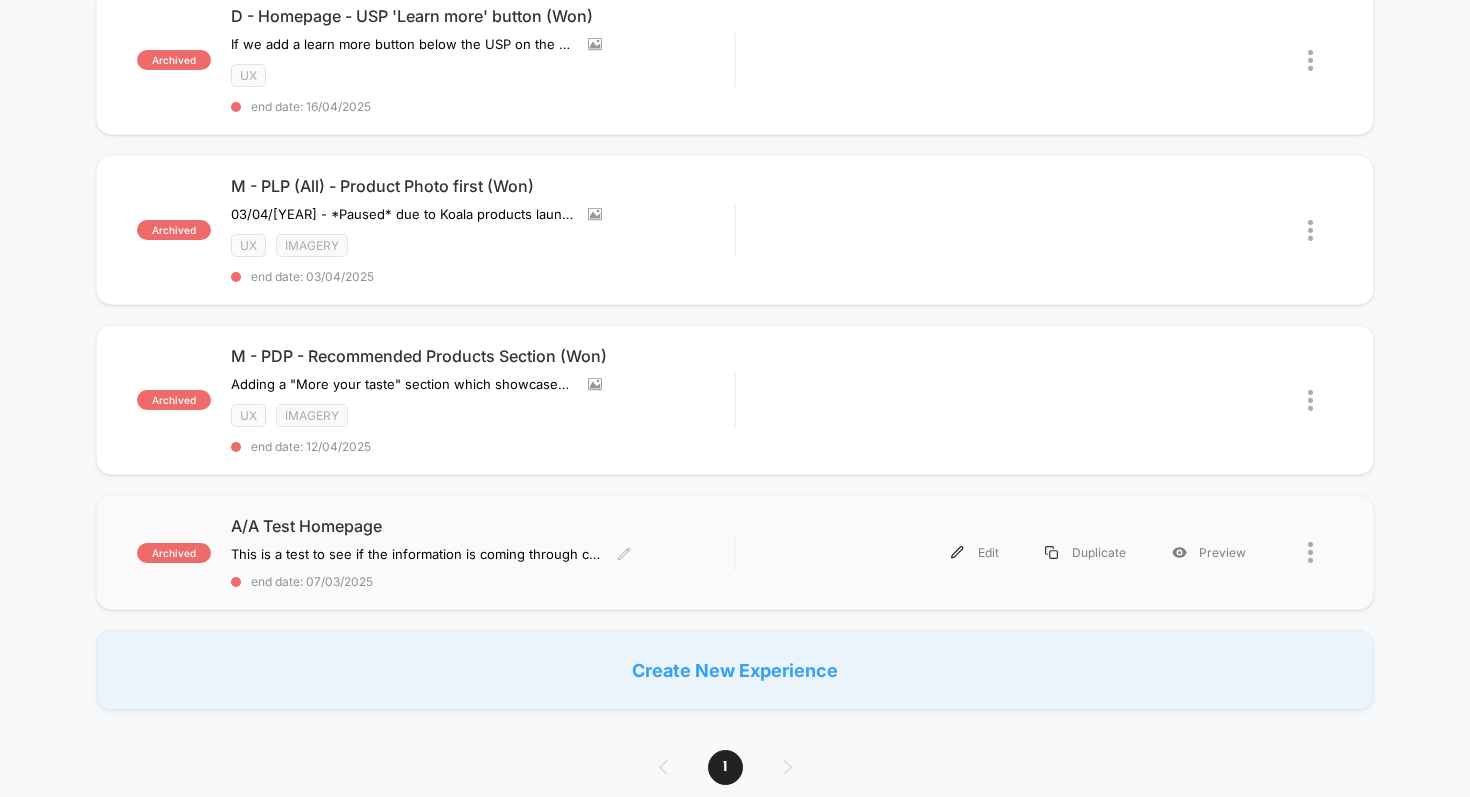 click on "14.02.25 Made adjustments to the A/A test. end date: 07/03/2025" at bounding box center [483, 552] 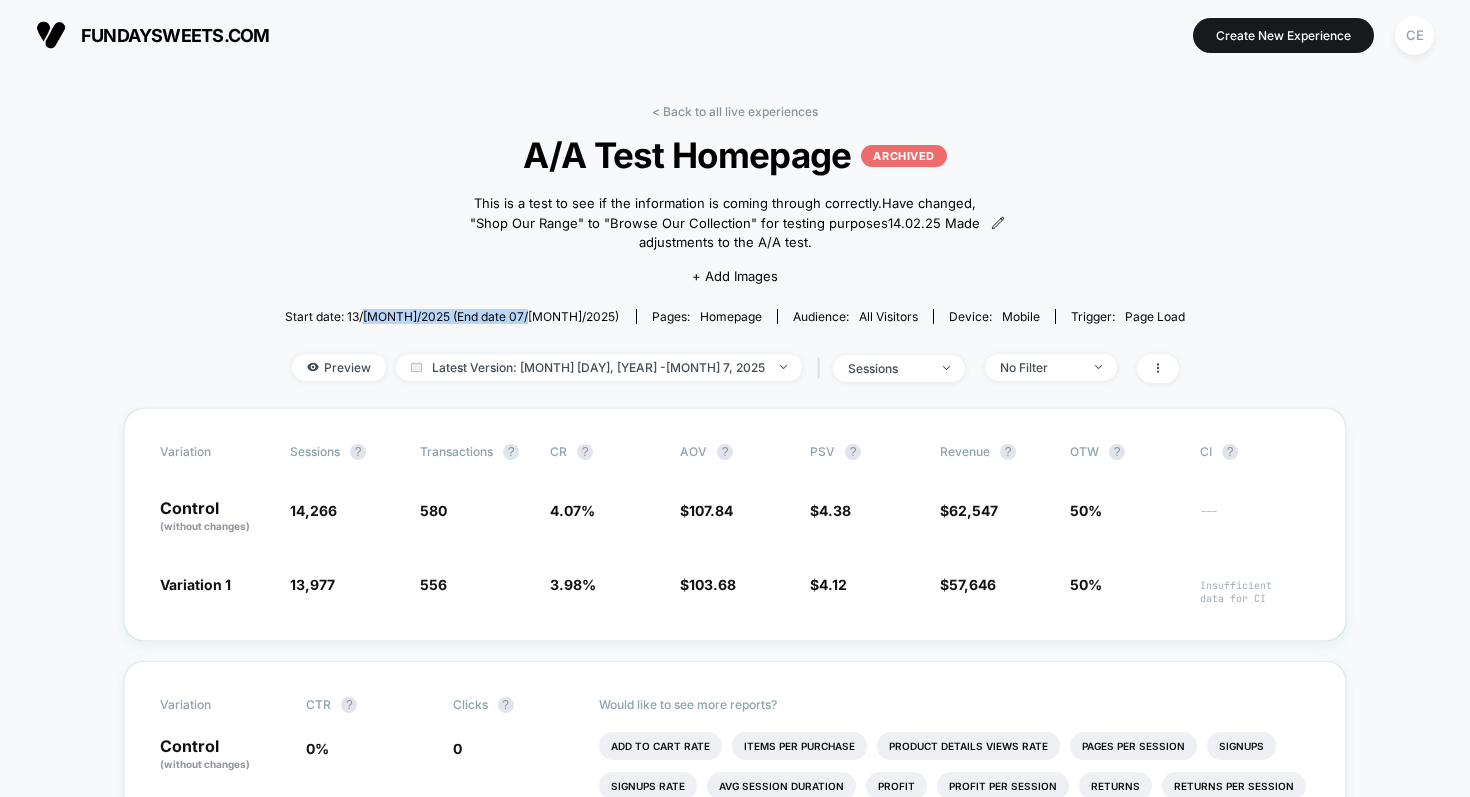 drag, startPoint x: 397, startPoint y: 312, endPoint x: 564, endPoint y: 314, distance: 167.01198 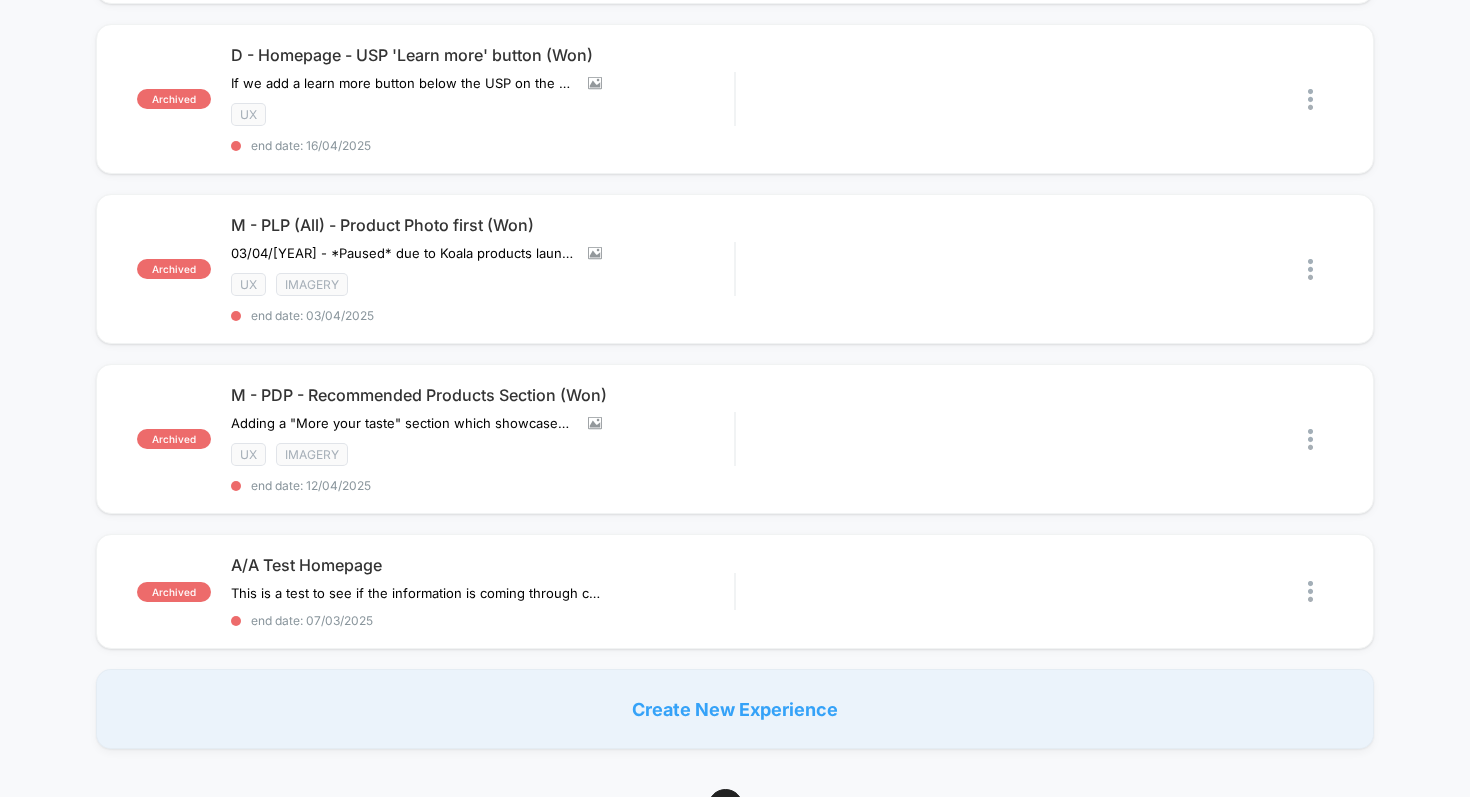 scroll, scrollTop: 1311, scrollLeft: 0, axis: vertical 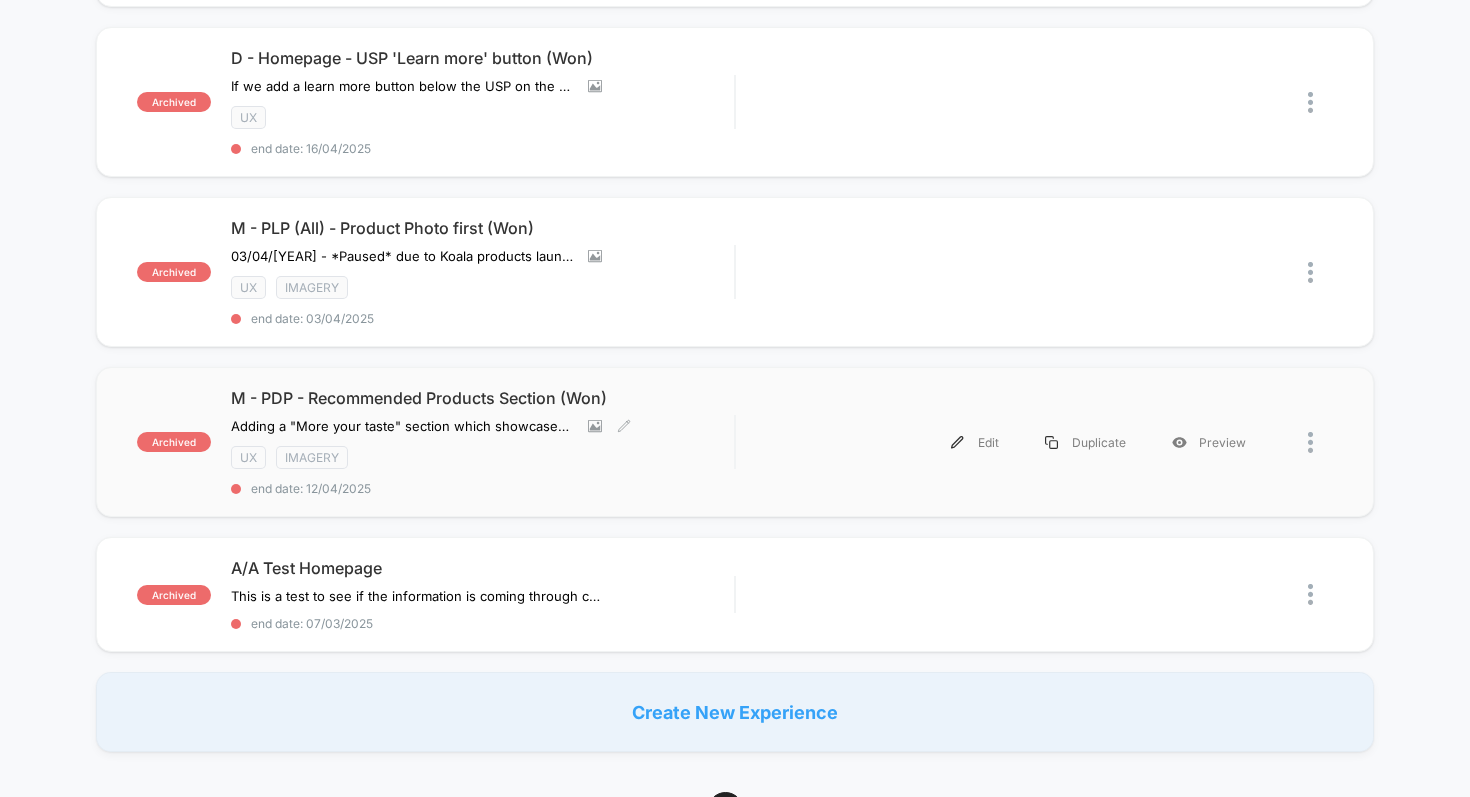 click on "M - PDP - Recommended Products Section (Won)" at bounding box center [483, 398] 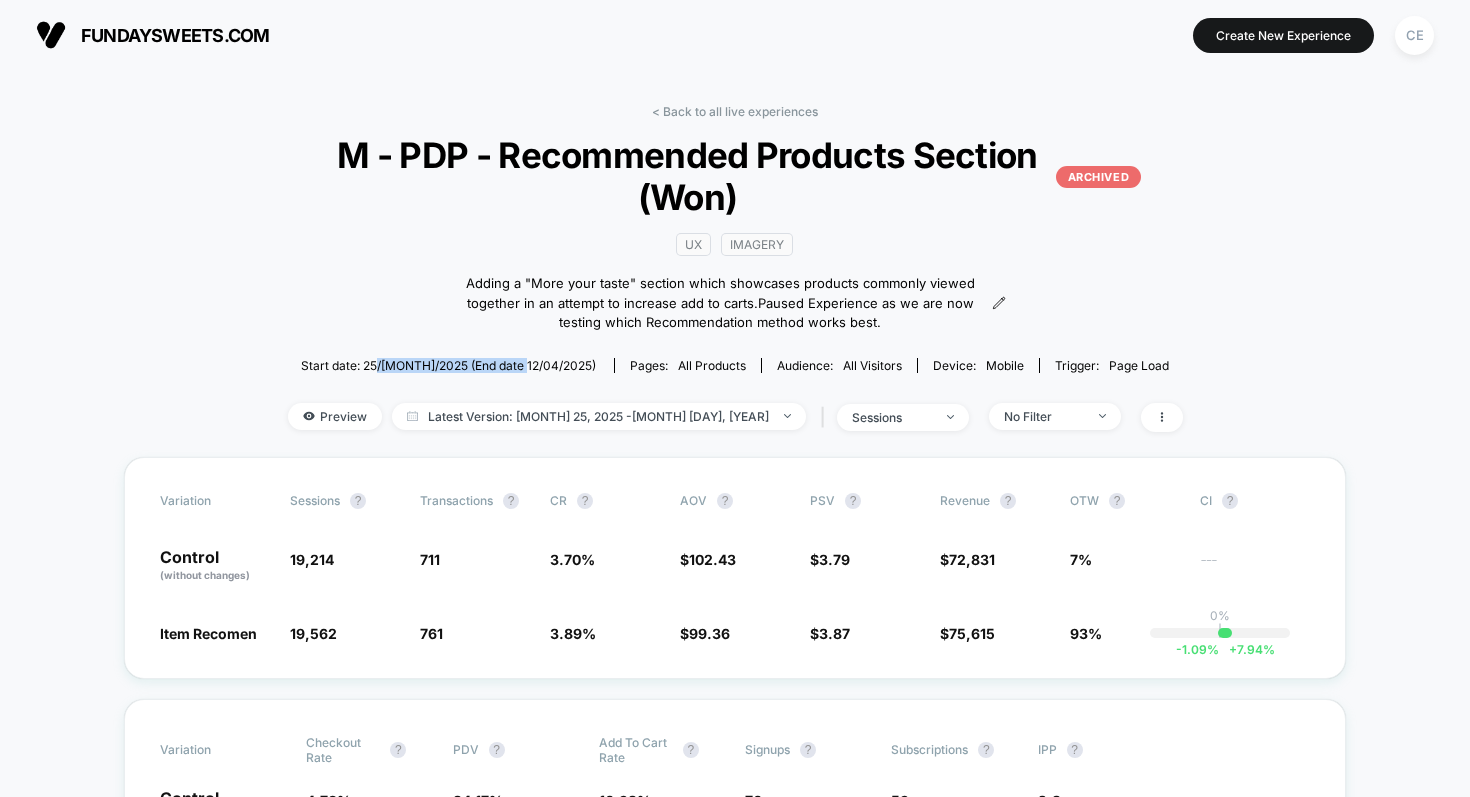 drag, startPoint x: 391, startPoint y: 364, endPoint x: 537, endPoint y: 362, distance: 146.0137 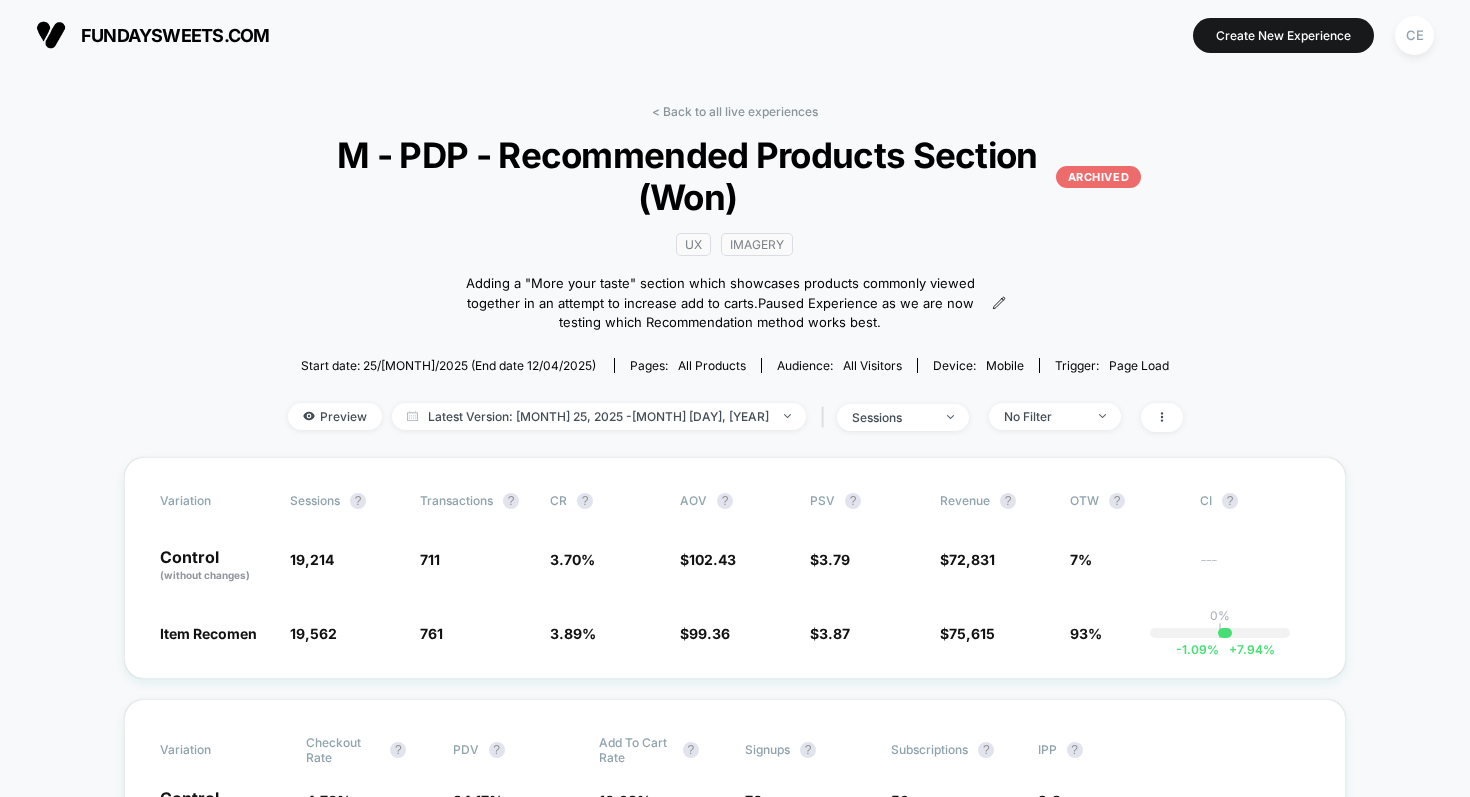 click on "UX Imagery Adding a "More your taste" section which showcases products commonly viewed together in an attempt to increase add to carts. Paused Experience as we are now testing which Recommendation method works best. Click to view images Click to edit experience details Adding a "More your taste" section which showcases products commonly viewed together in an attempt to increase add to carts.Paused Experience as we are now testing which Recommendation method works best." at bounding box center [734, 283] 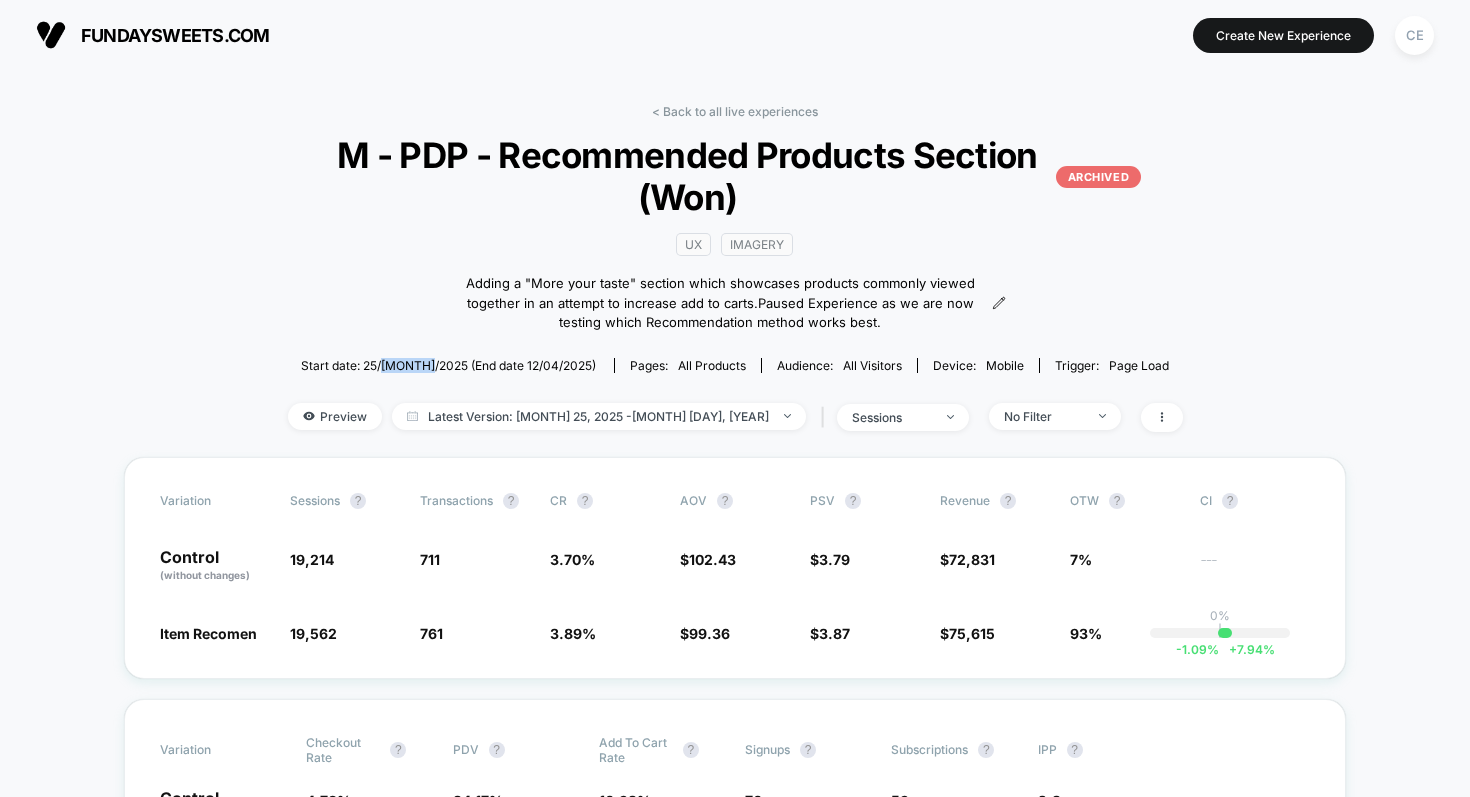 drag, startPoint x: 397, startPoint y: 366, endPoint x: 446, endPoint y: 366, distance: 49 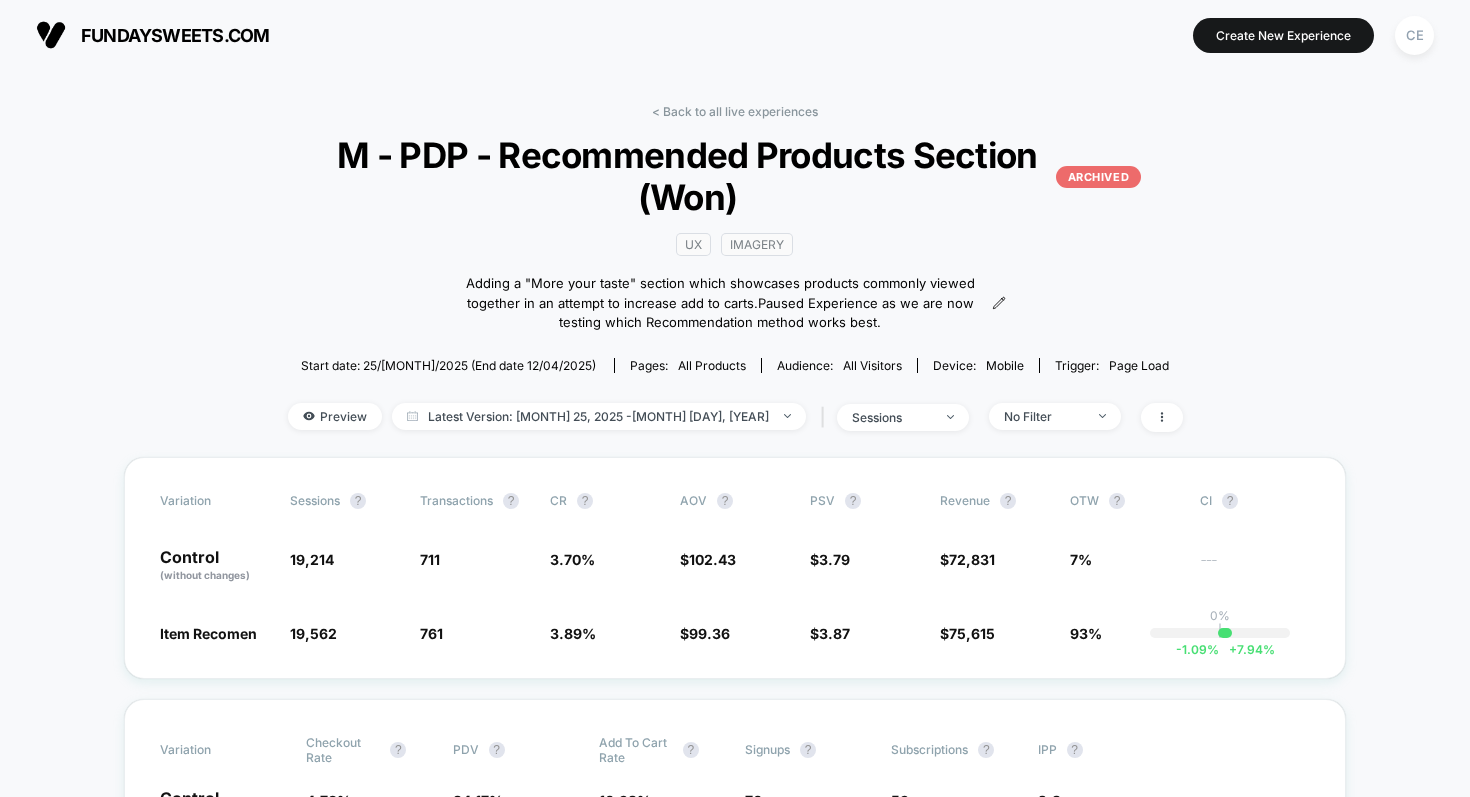 click on "Start date: 25/[MONTH]/2025 (End date 12/04/2025)" at bounding box center (448, 365) 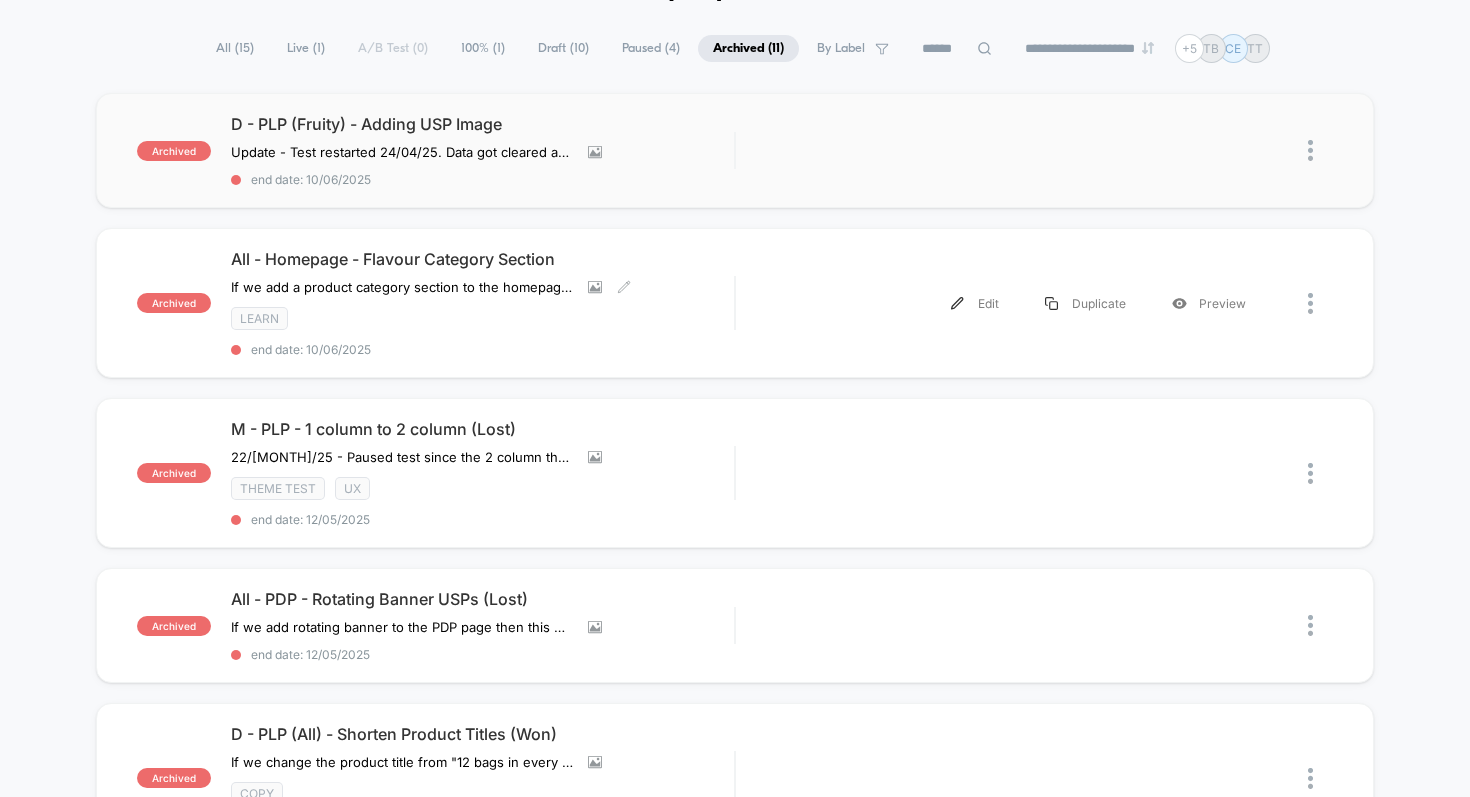 scroll, scrollTop: 0, scrollLeft: 0, axis: both 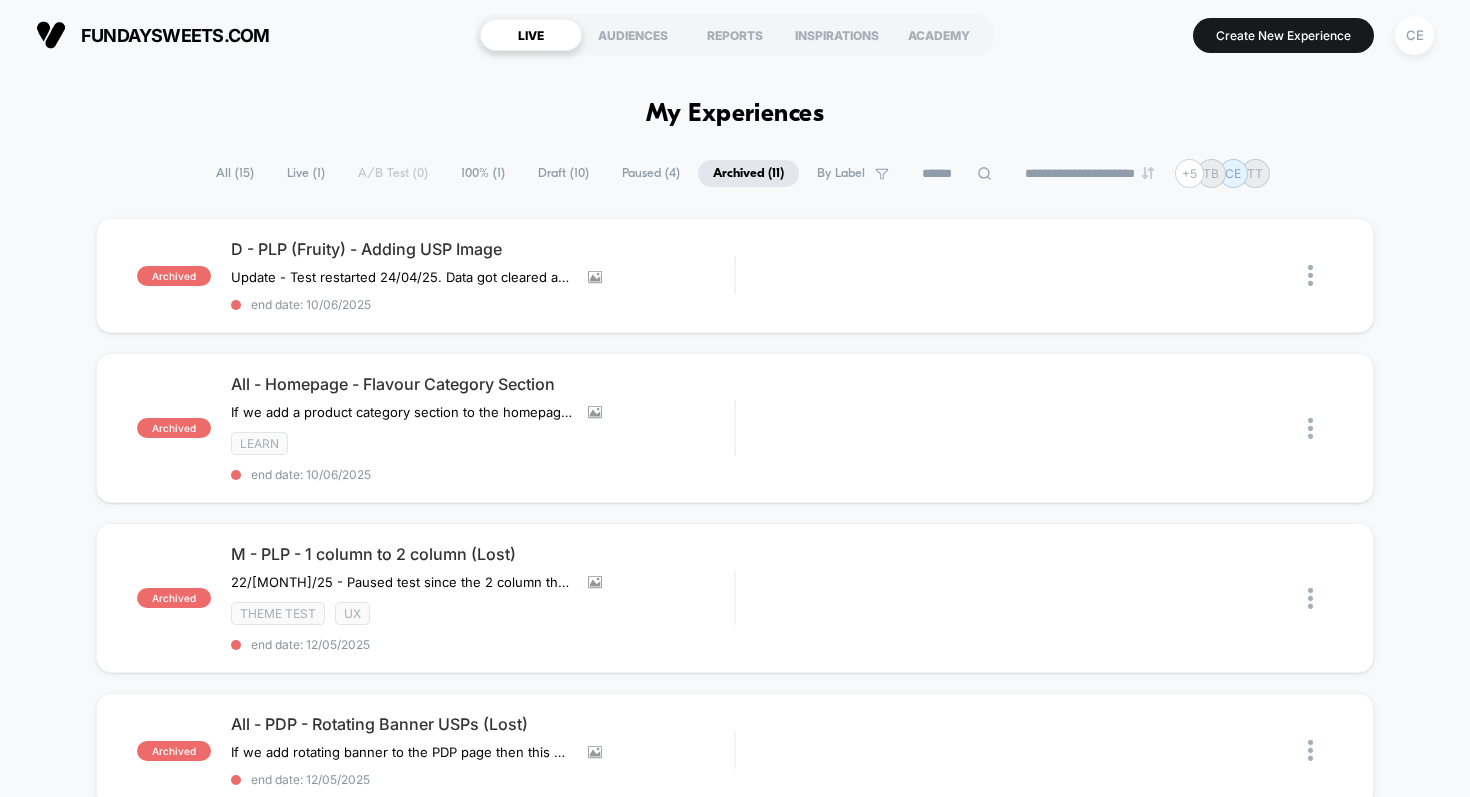 click on "**********" at bounding box center (1091, 173) 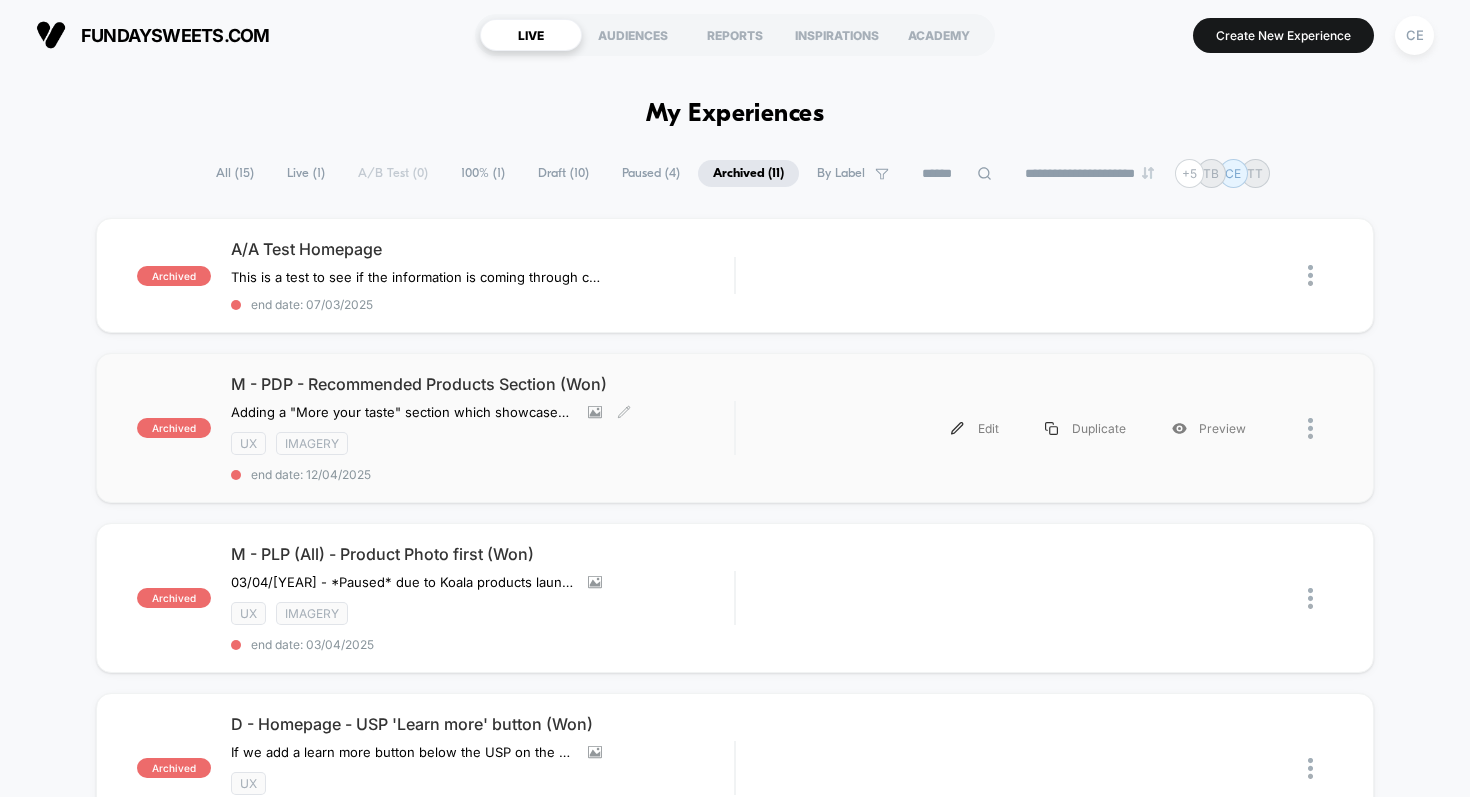 click on "M - PDP - Recommended Products Section (Won)" at bounding box center (483, 384) 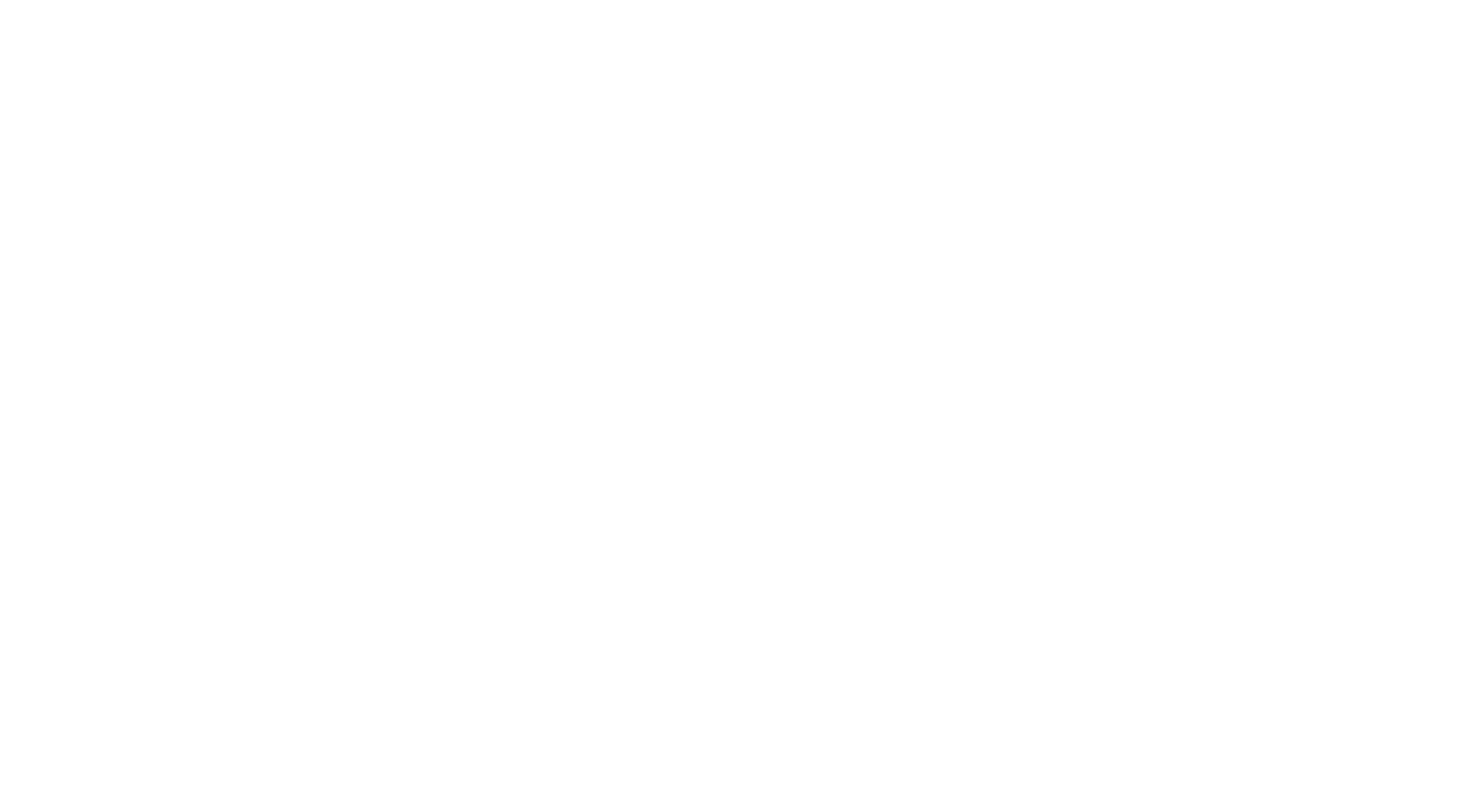 select on "*" 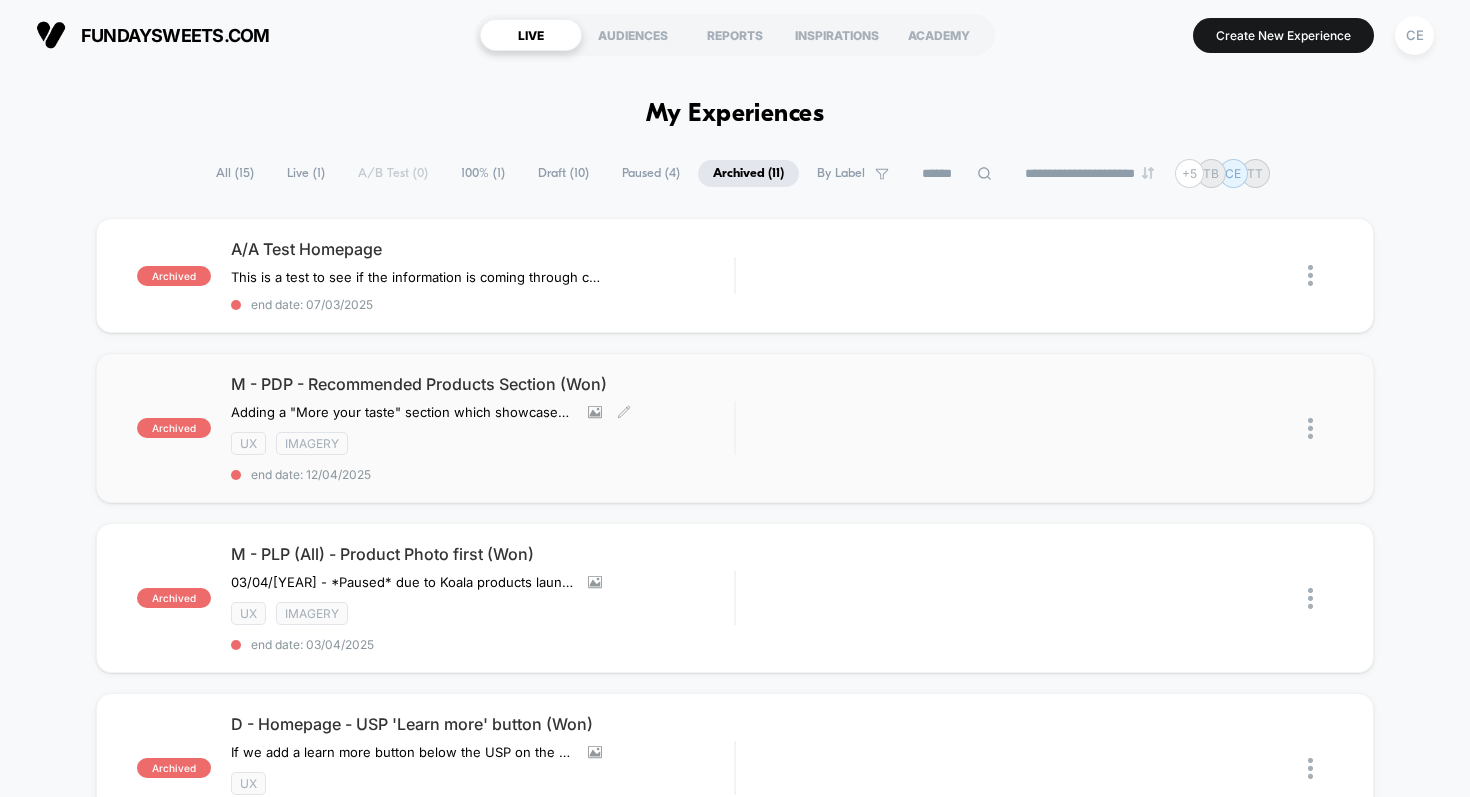 click on "M - PDP - Recommended Products Section (Won)" at bounding box center (483, 384) 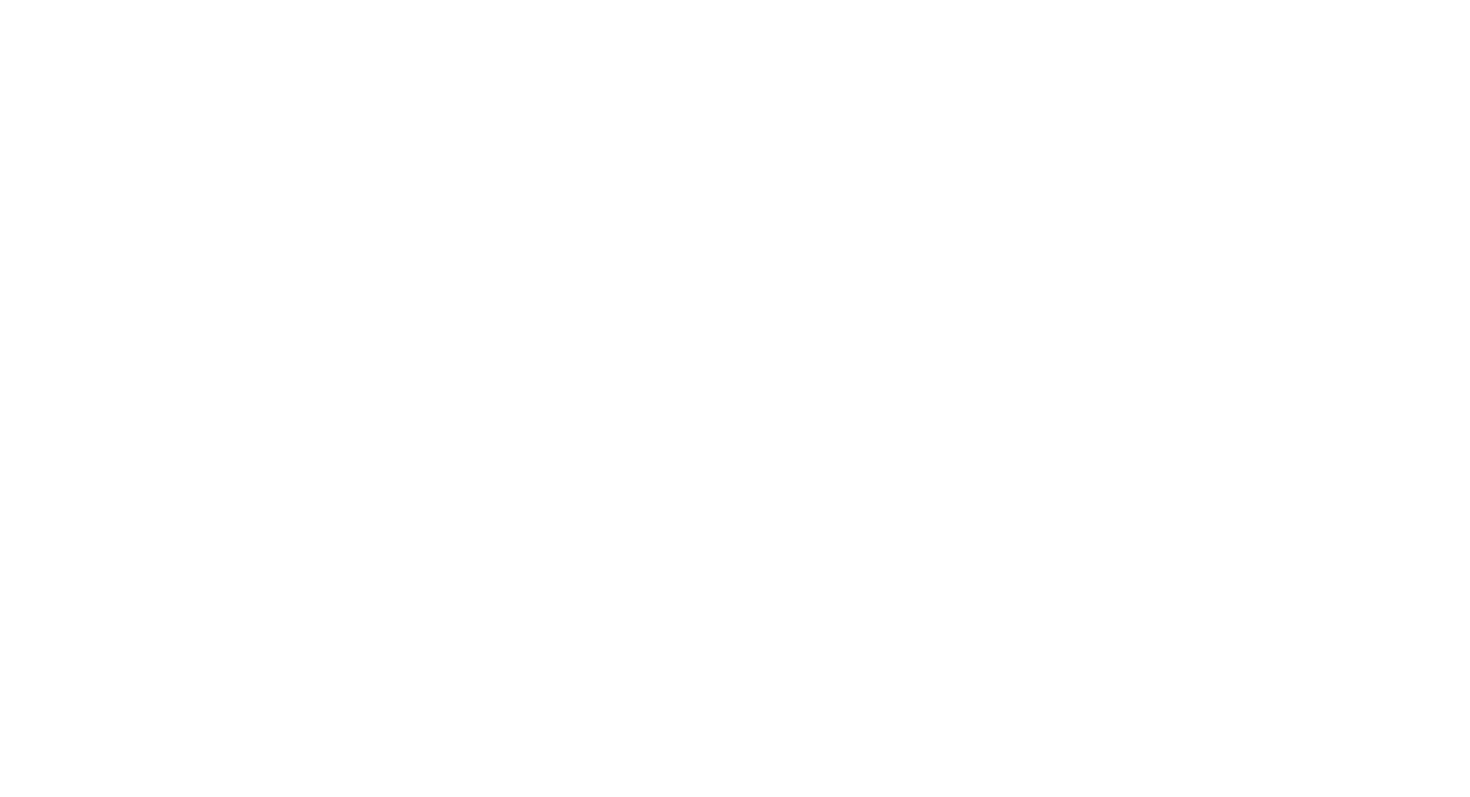 select on "*" 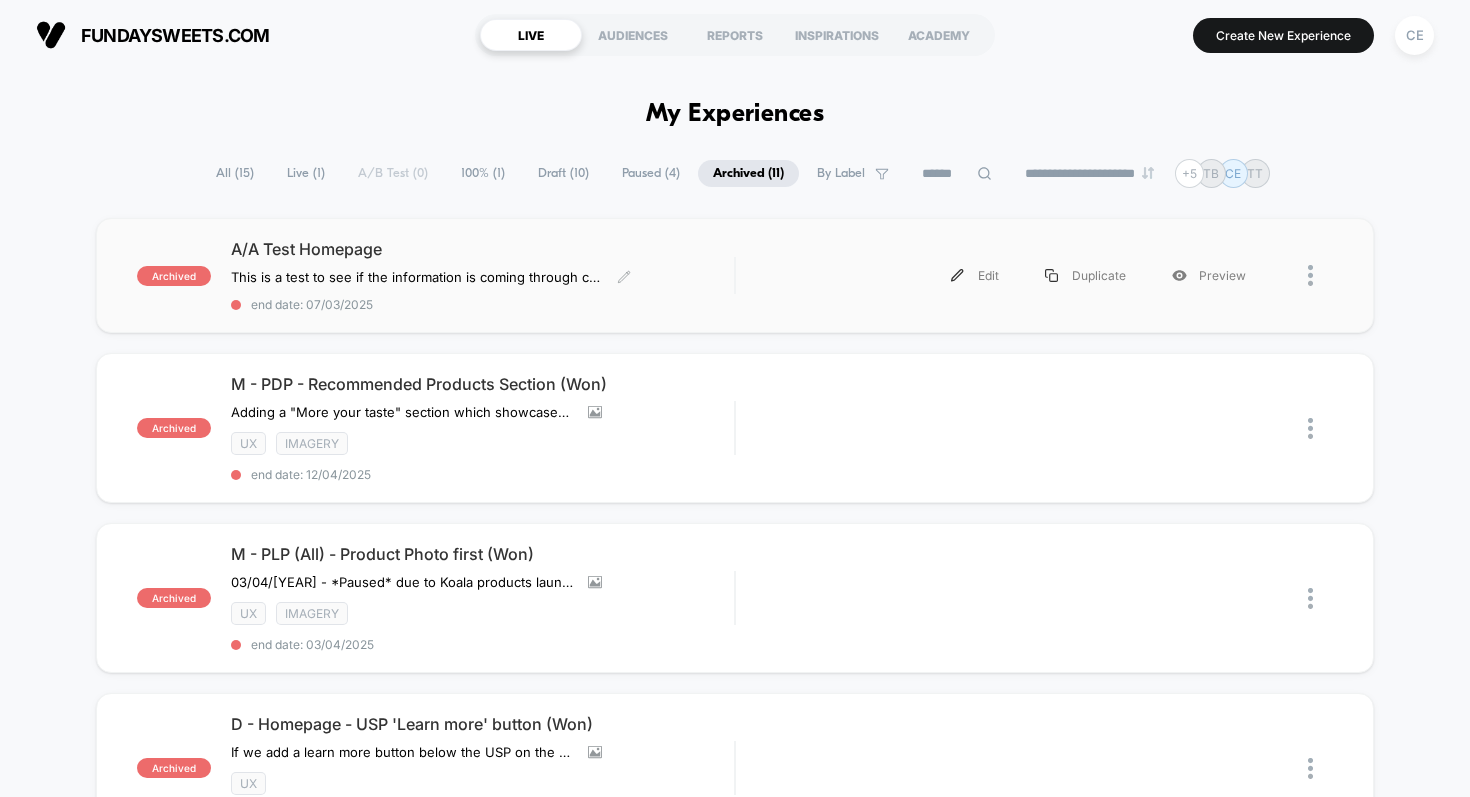 click on "A/A Test Homepage" at bounding box center (483, 249) 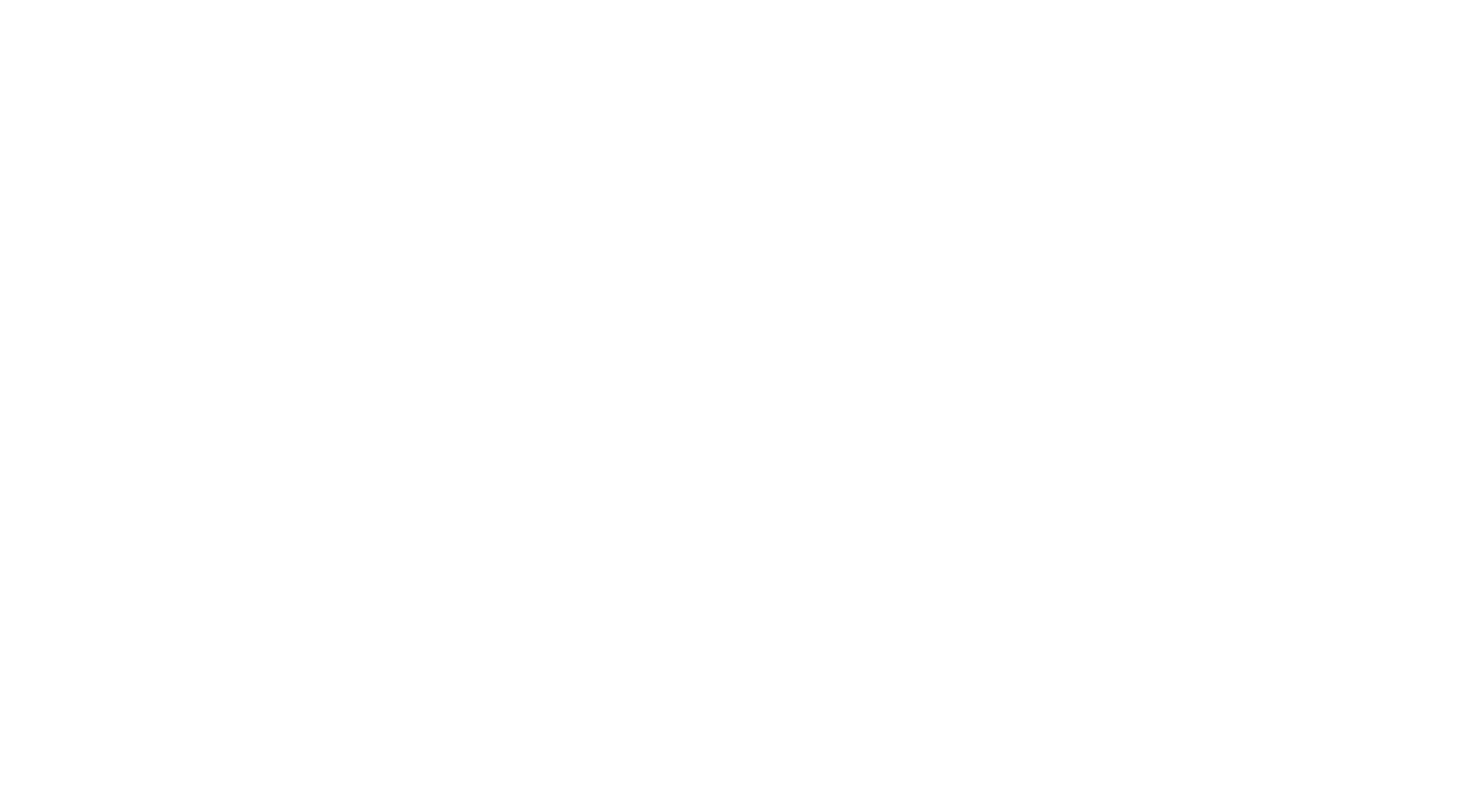 select on "*" 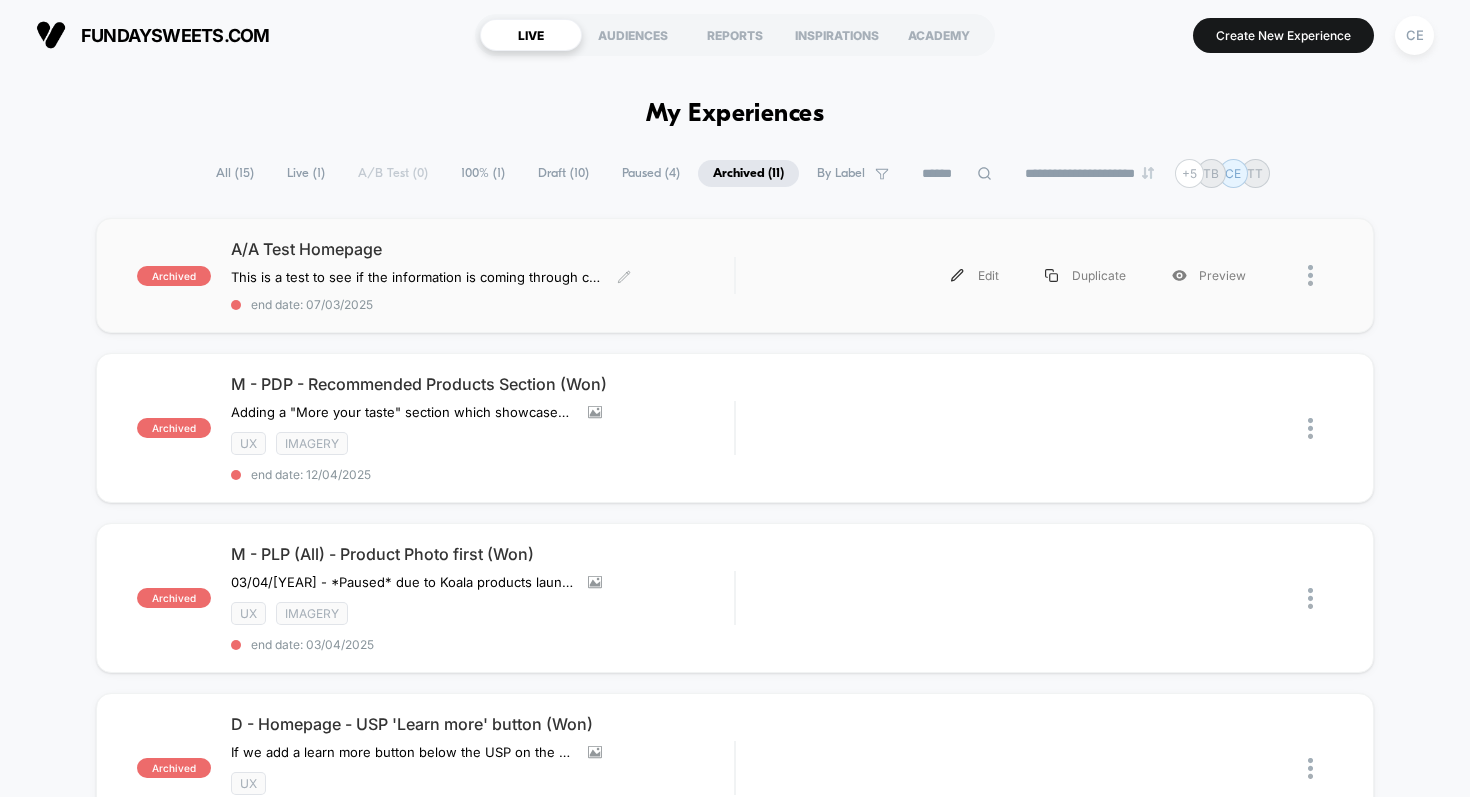 click on "A/A Test Homepage" at bounding box center (483, 249) 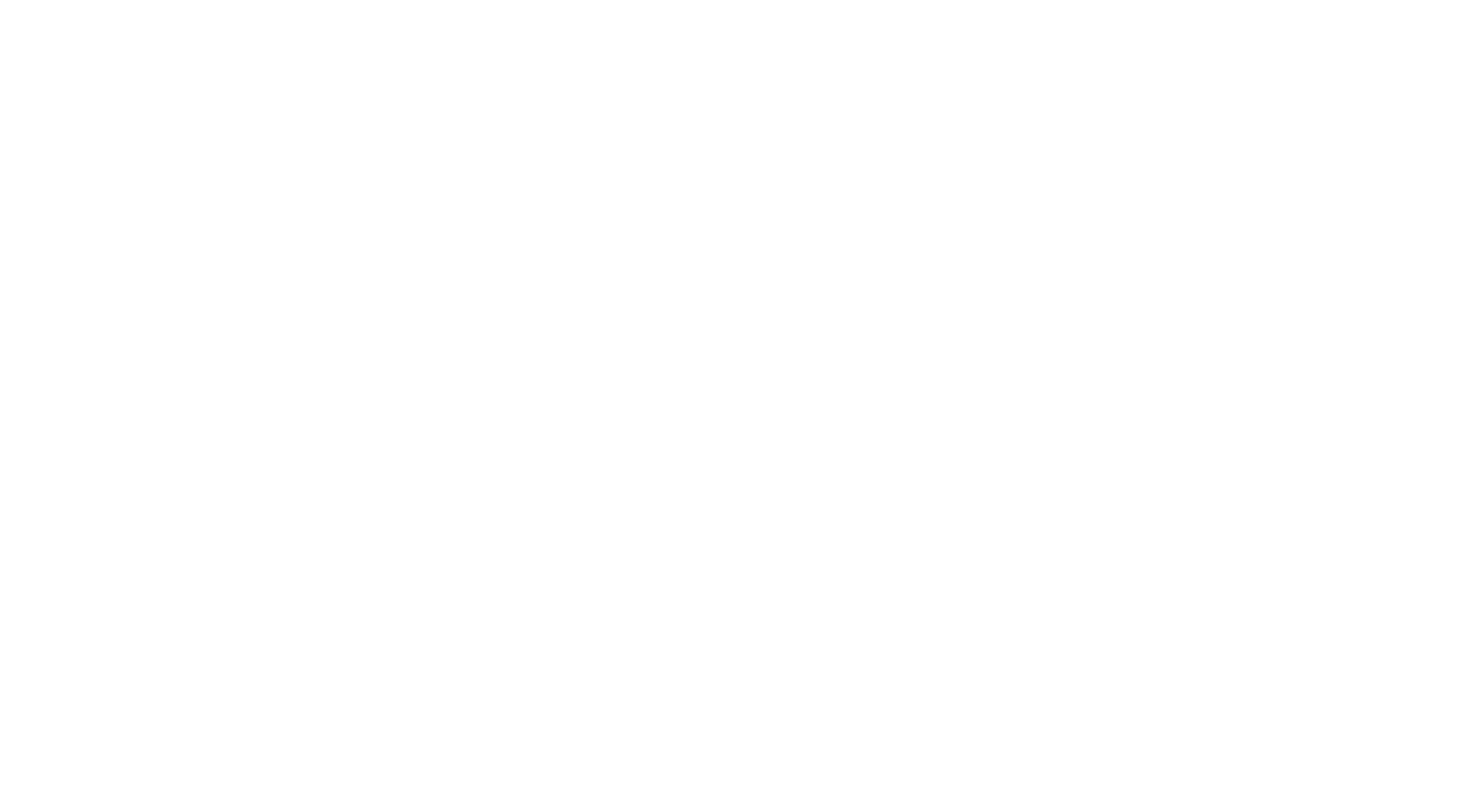 select on "*" 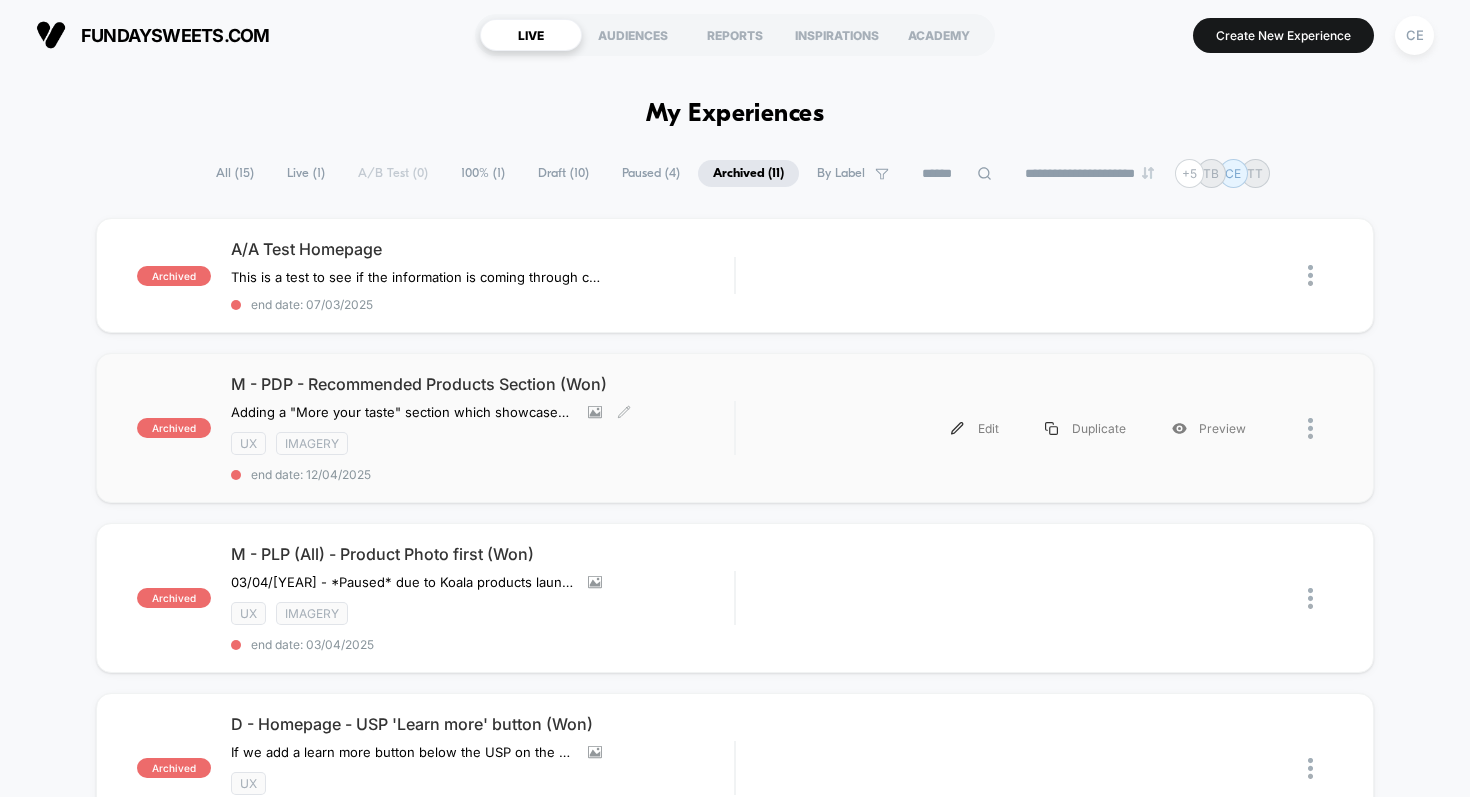click on "M - PDP - Recommended Products Section (Won)" at bounding box center (483, 384) 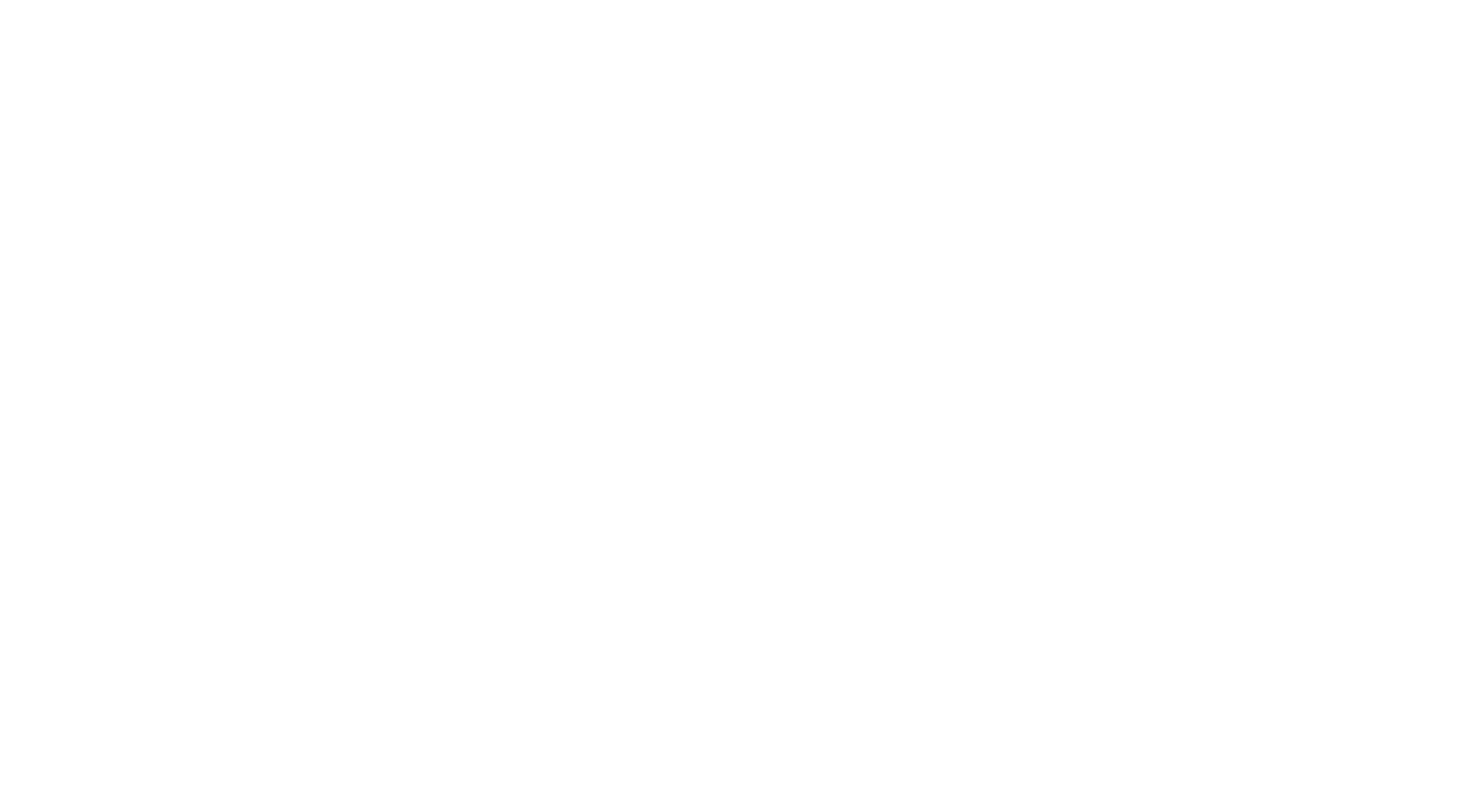 select on "*" 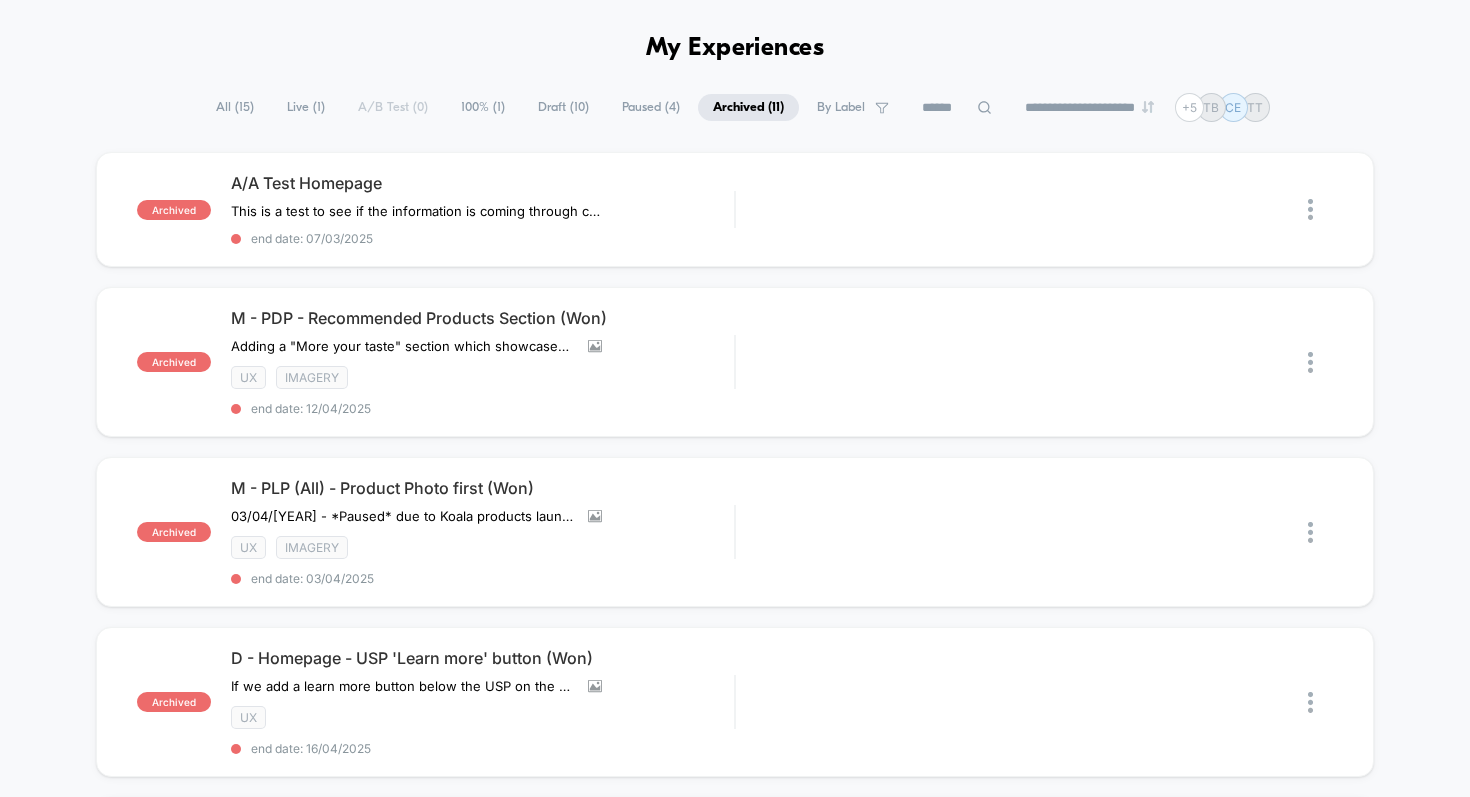 scroll, scrollTop: 68, scrollLeft: 0, axis: vertical 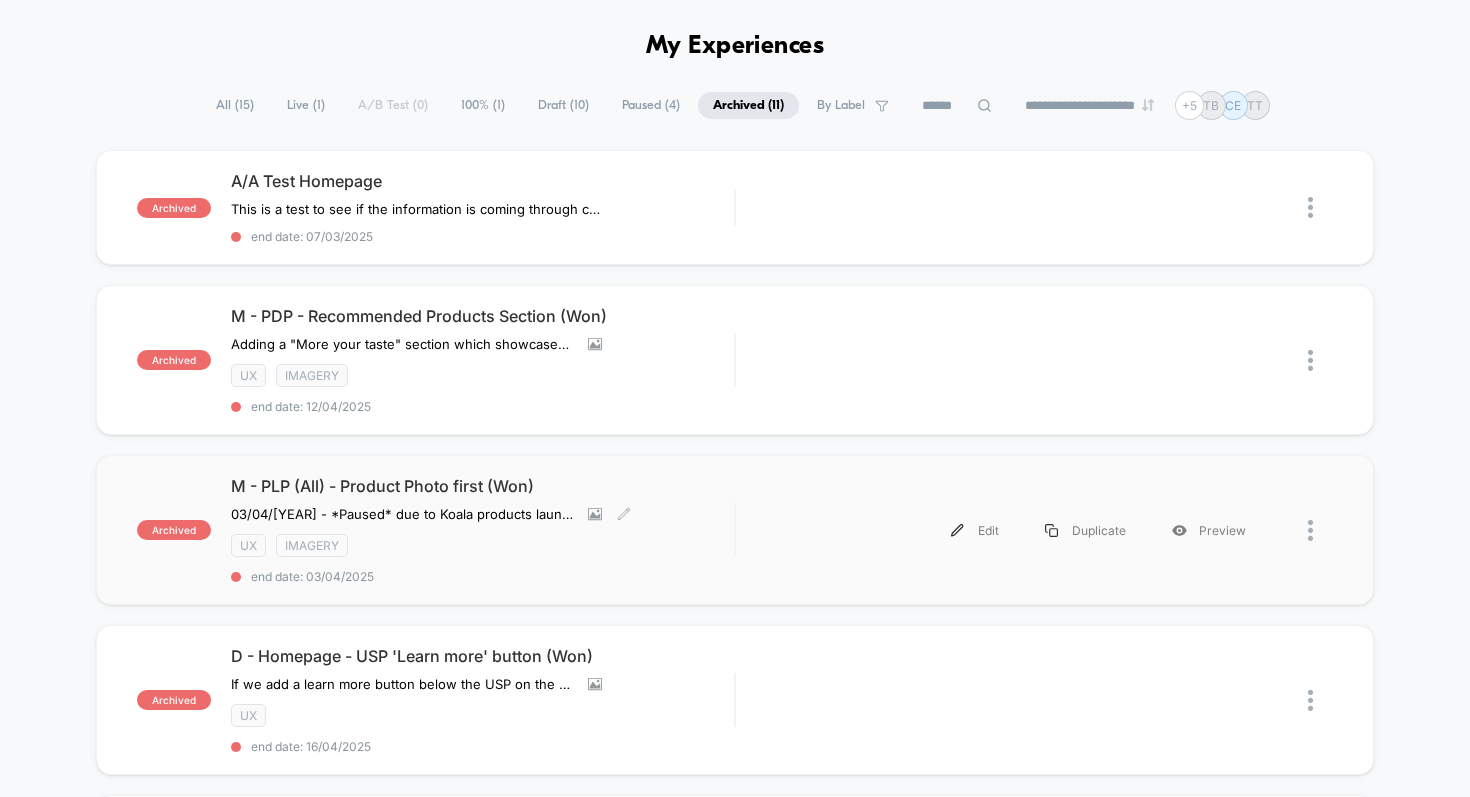 click on "M - PLP (All) - Product Photo first (Won)" at bounding box center [483, 486] 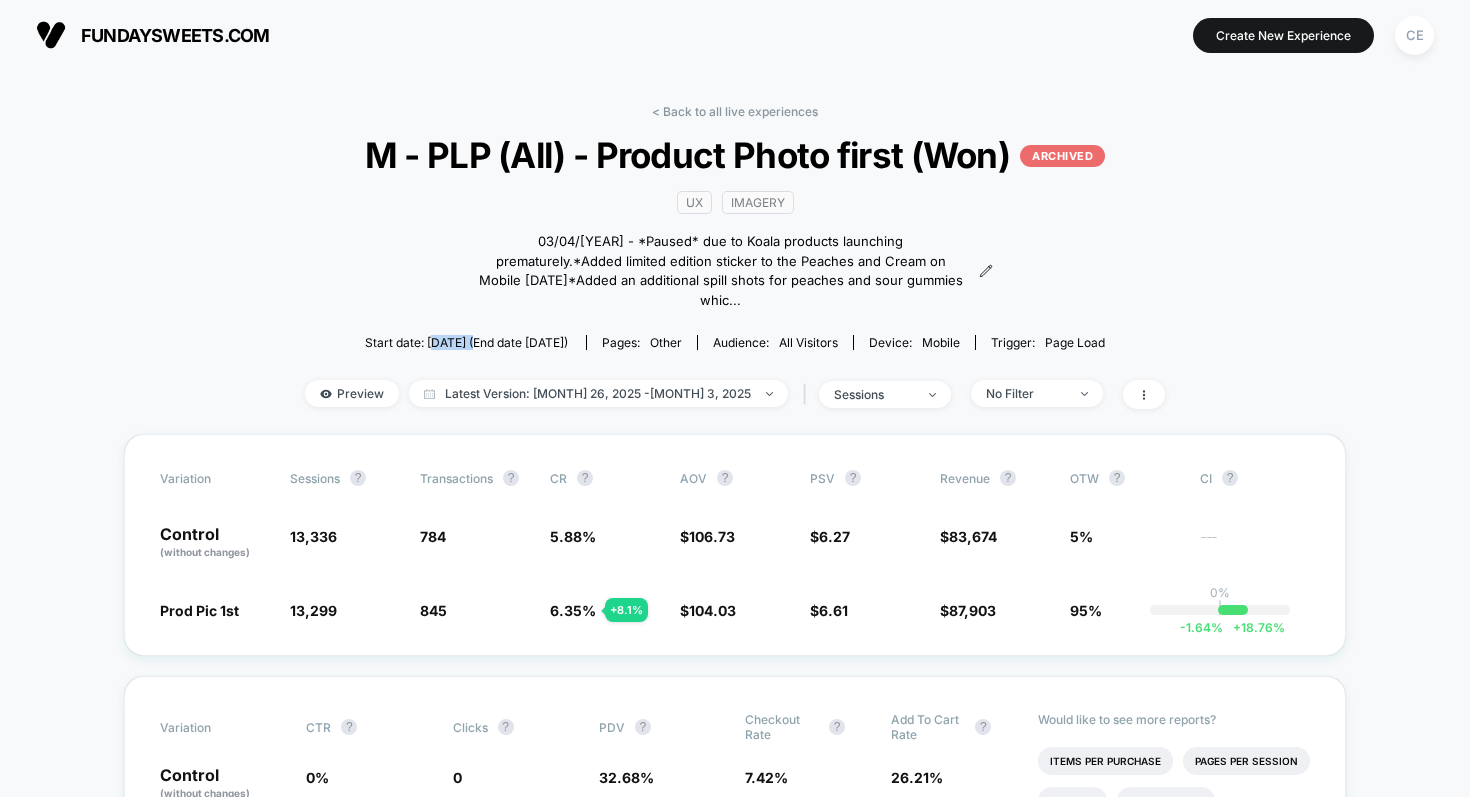 drag, startPoint x: 402, startPoint y: 421, endPoint x: 450, endPoint y: 422, distance: 48.010414 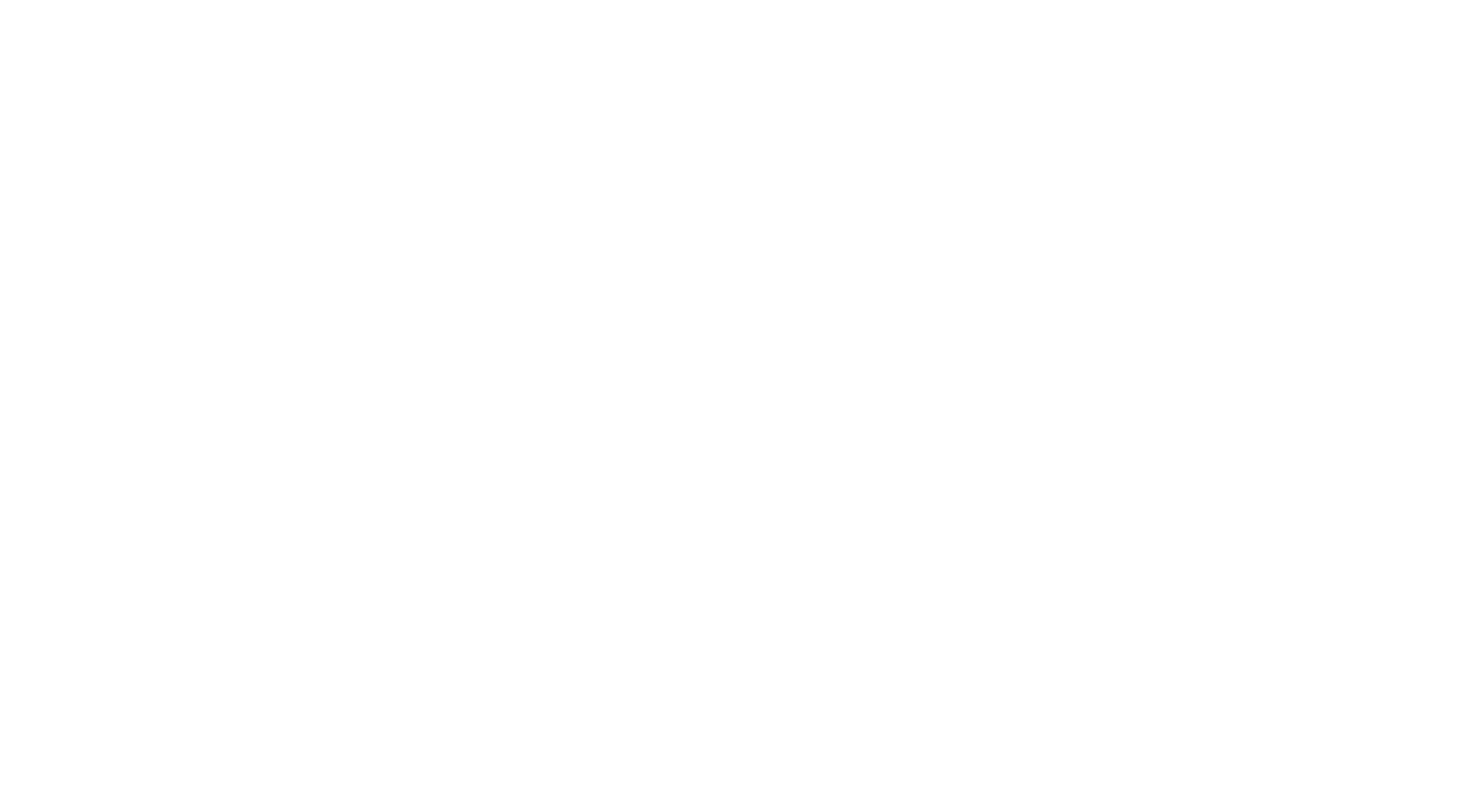select on "*" 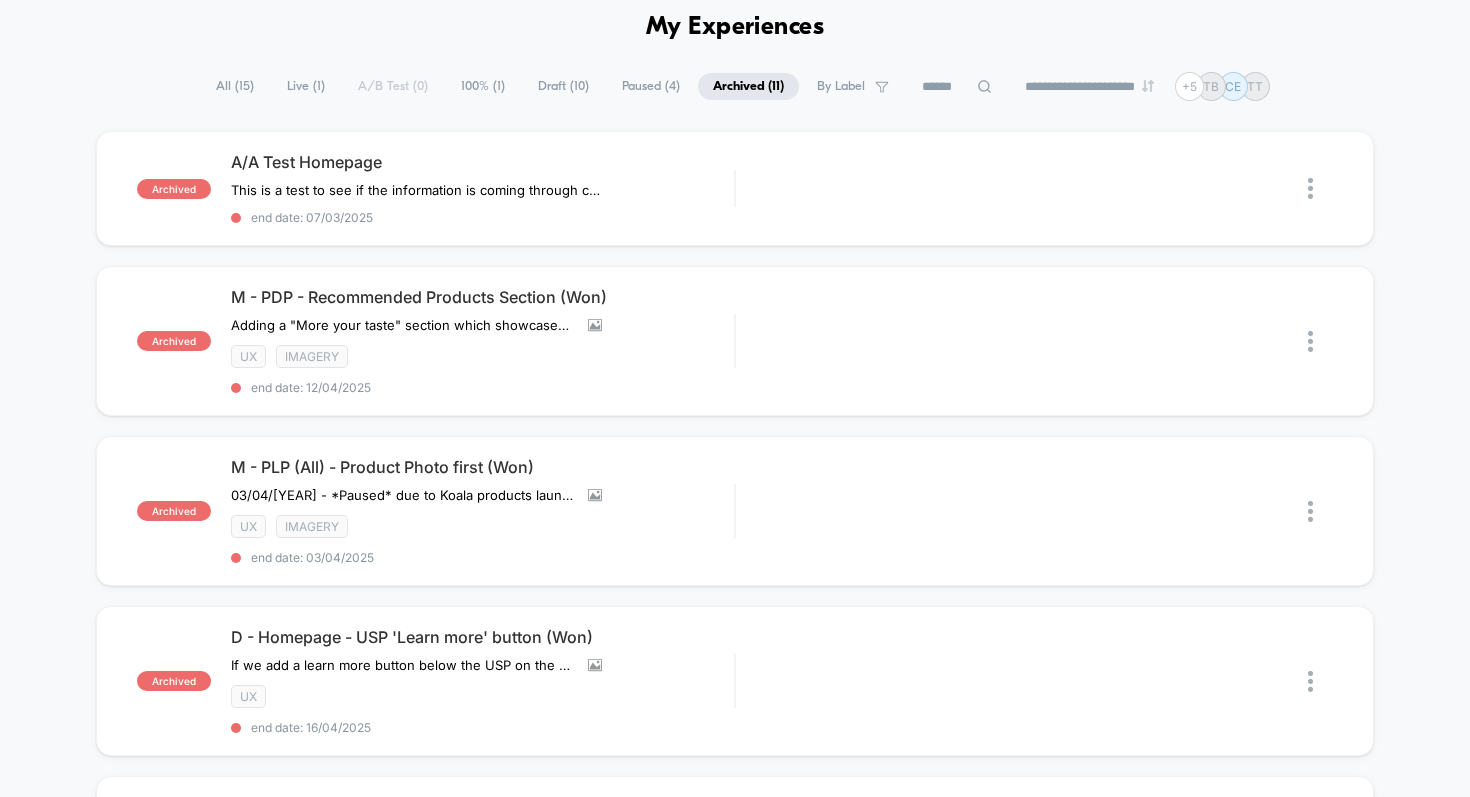 scroll, scrollTop: 95, scrollLeft: 0, axis: vertical 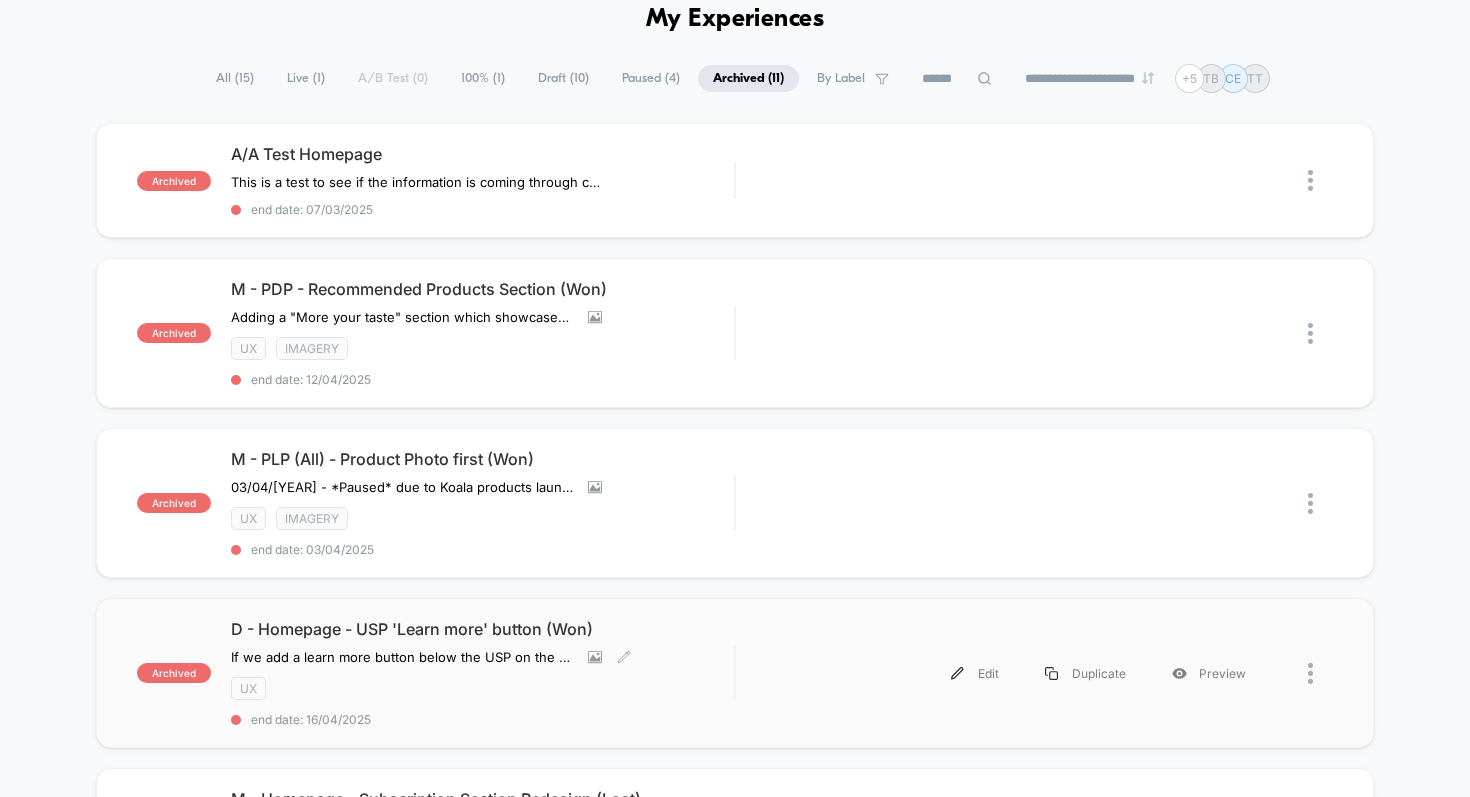 click on "D - Homepage - USP 'Learn more' button (Won)" at bounding box center [483, 629] 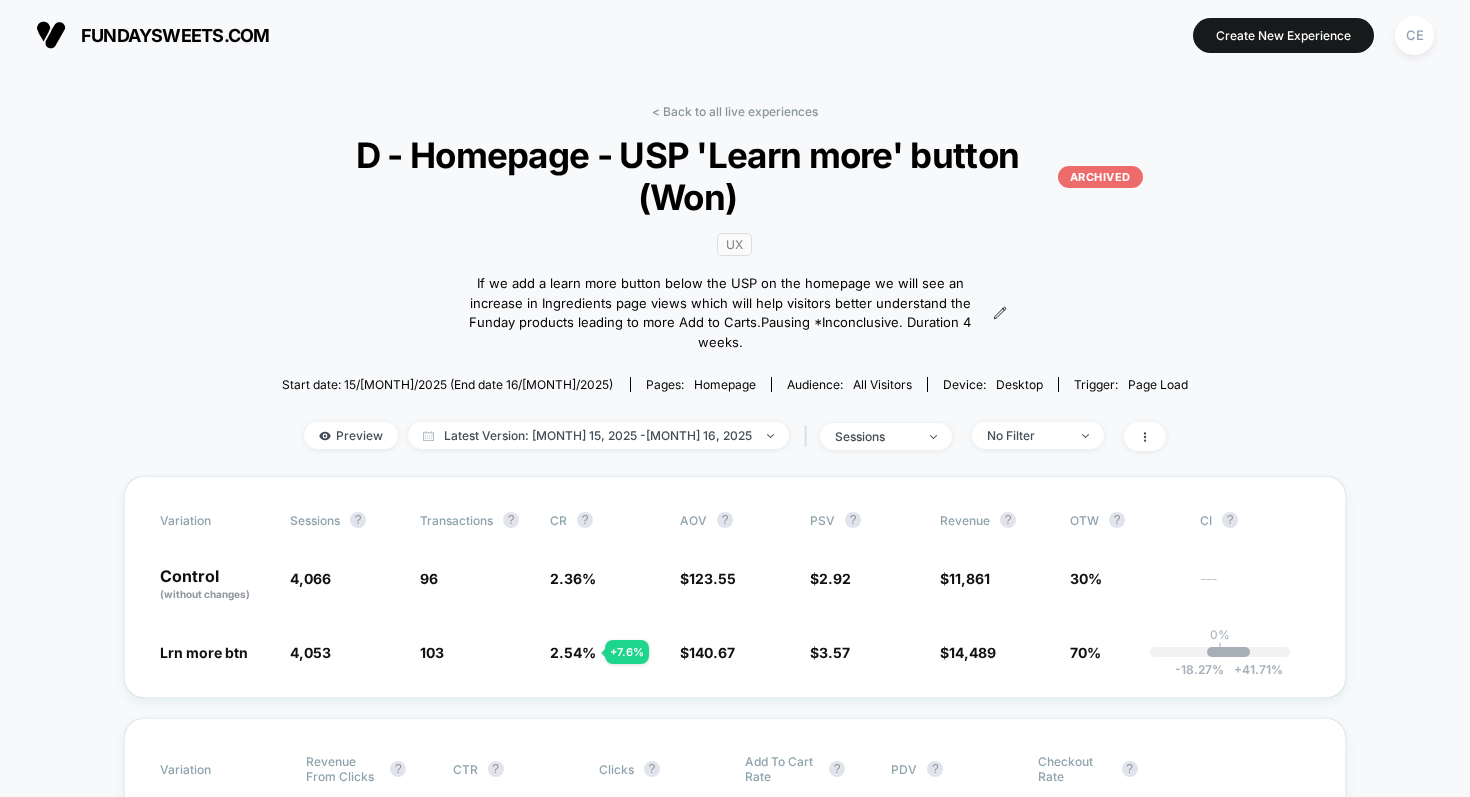 drag, startPoint x: 382, startPoint y: 394, endPoint x: 399, endPoint y: 394, distance: 17 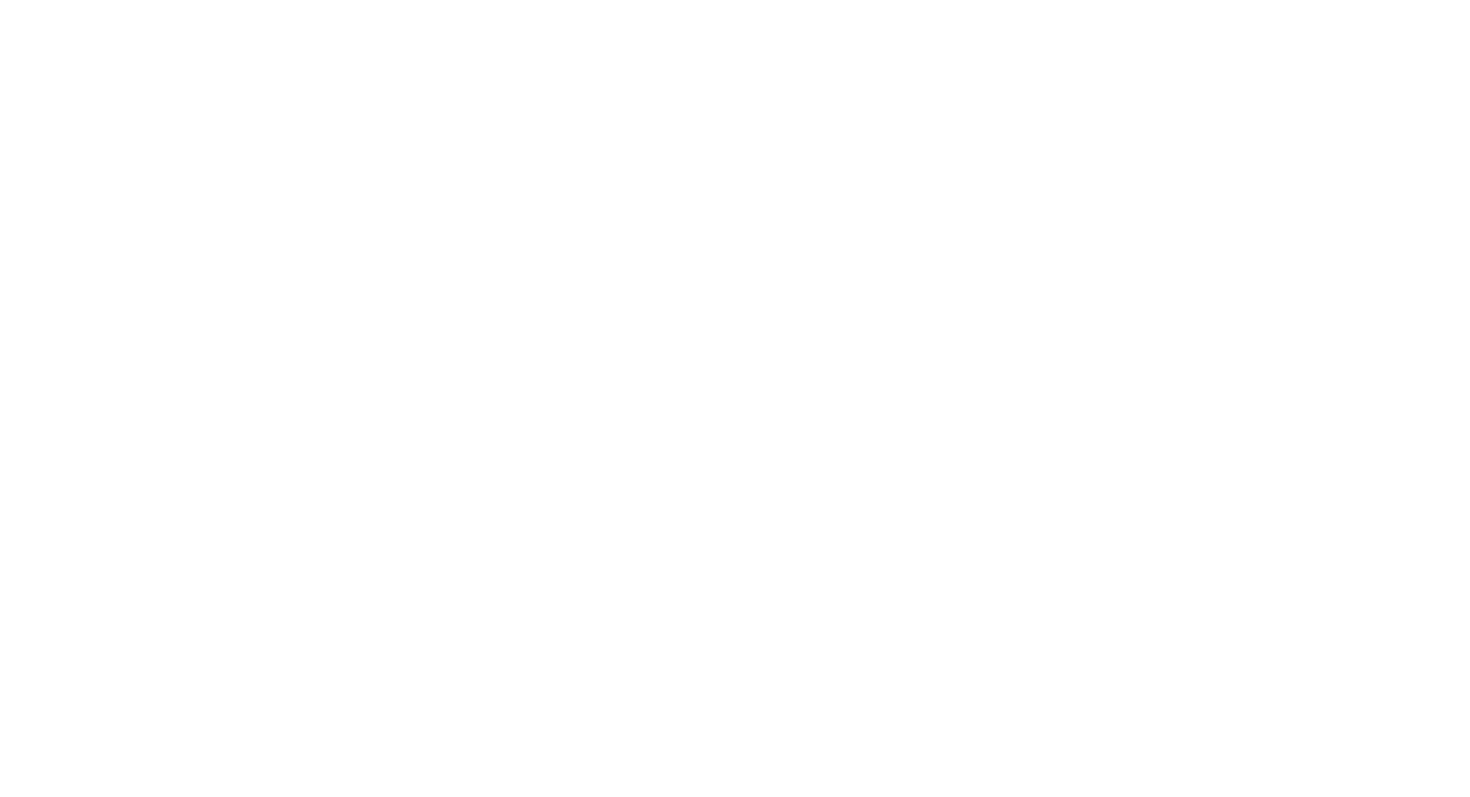 select on "*" 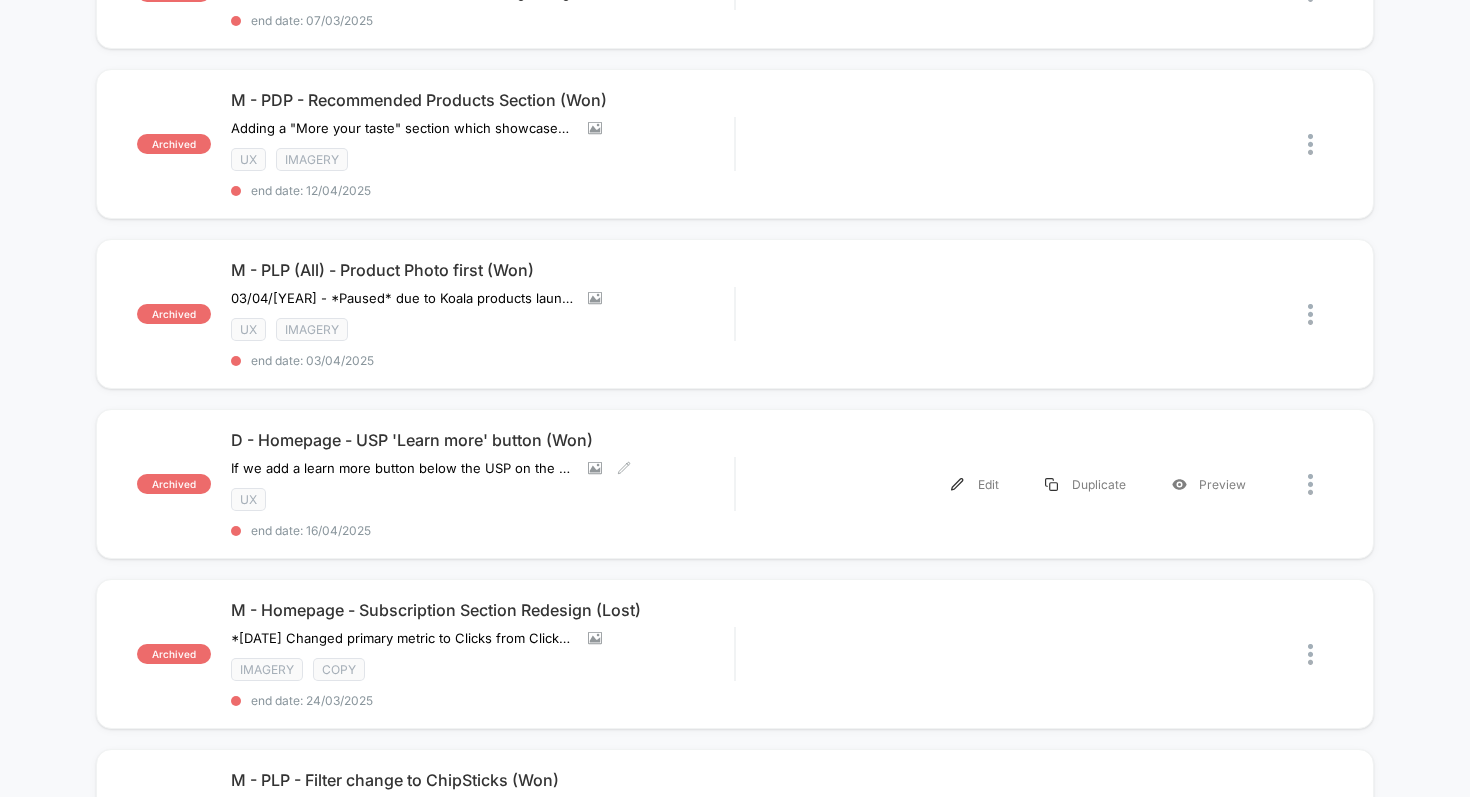scroll, scrollTop: 288, scrollLeft: 0, axis: vertical 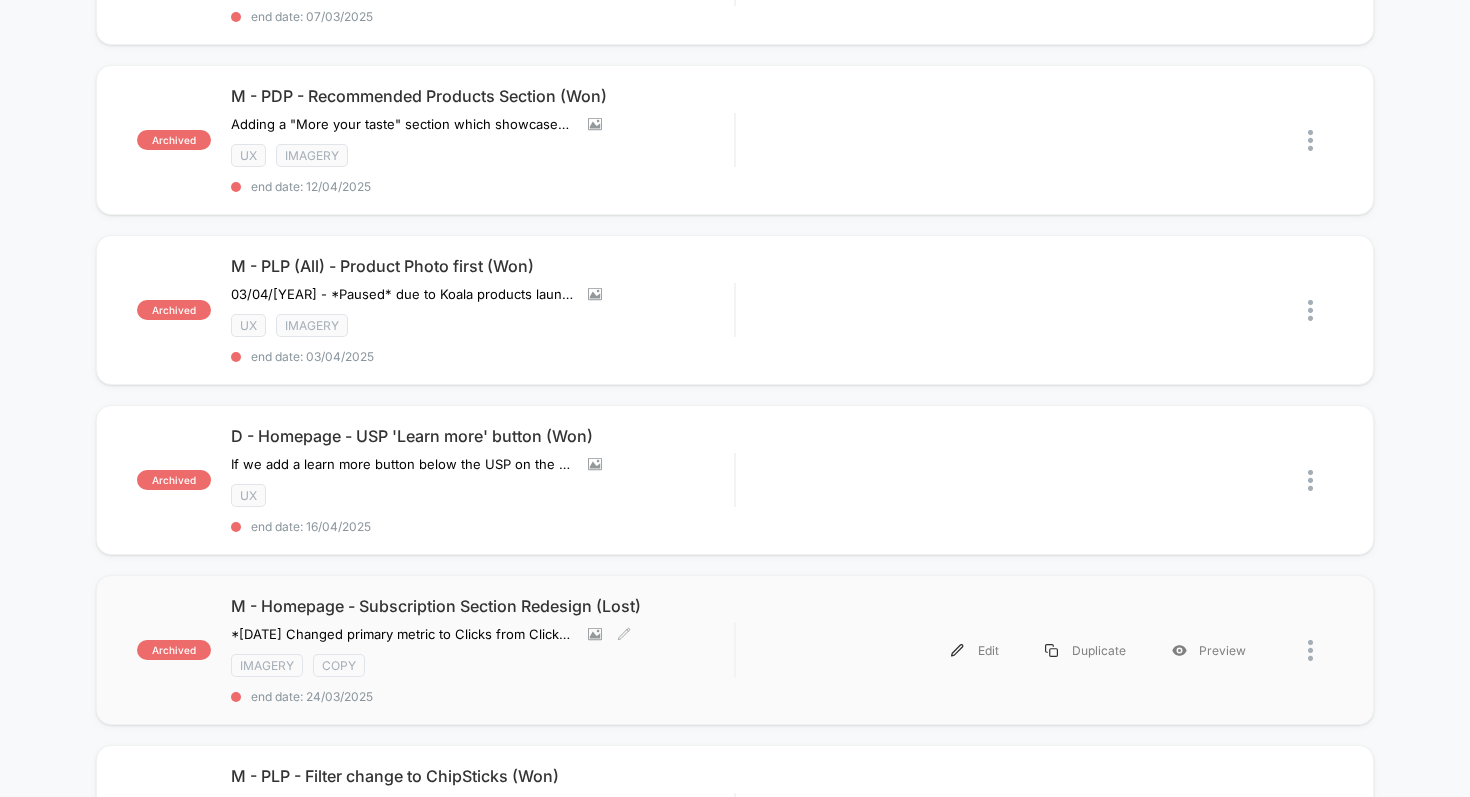 click on "M - Homepage - Subscription Section Redesign (Lost)" at bounding box center [483, 606] 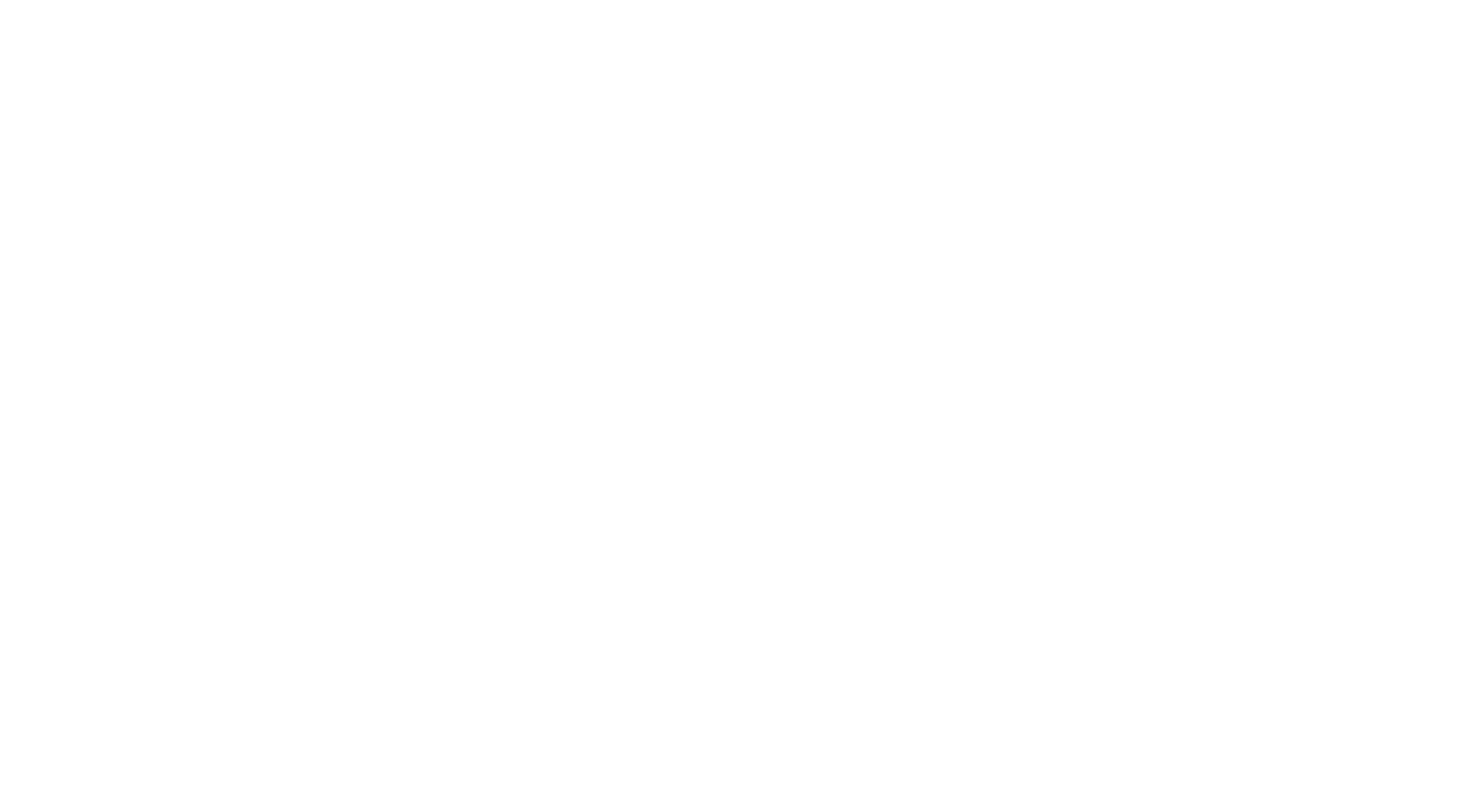select on "*" 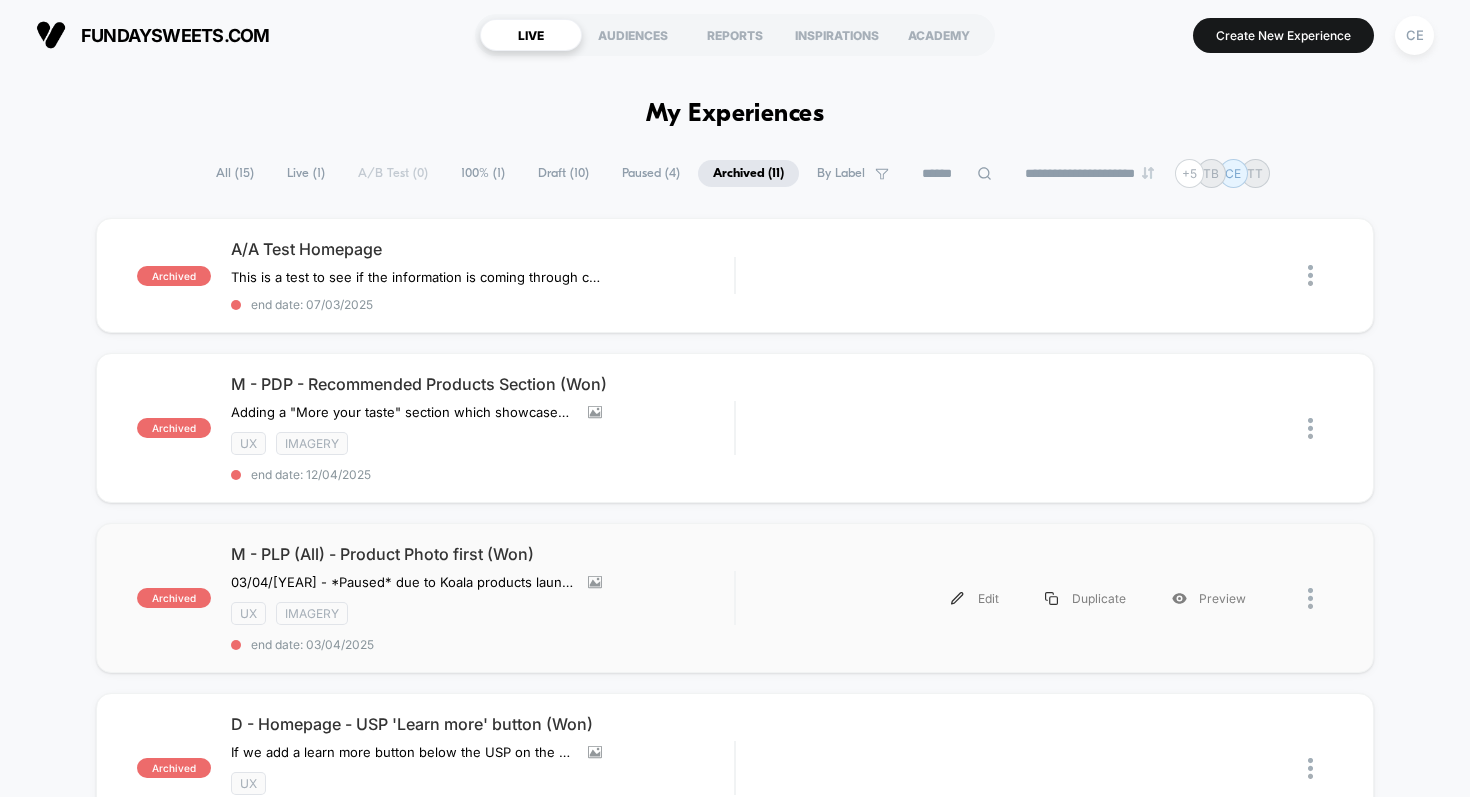 click on "03/04/25 - *Paused* due to Koala products launching prematurely. *Added limited edition sticker to the Peaches and Cream on Mobile 07/03/25 *Added an additional spill shots for peaches and sour gummies which didn't previously have any. end date: 03/04/2025" at bounding box center (735, 598) 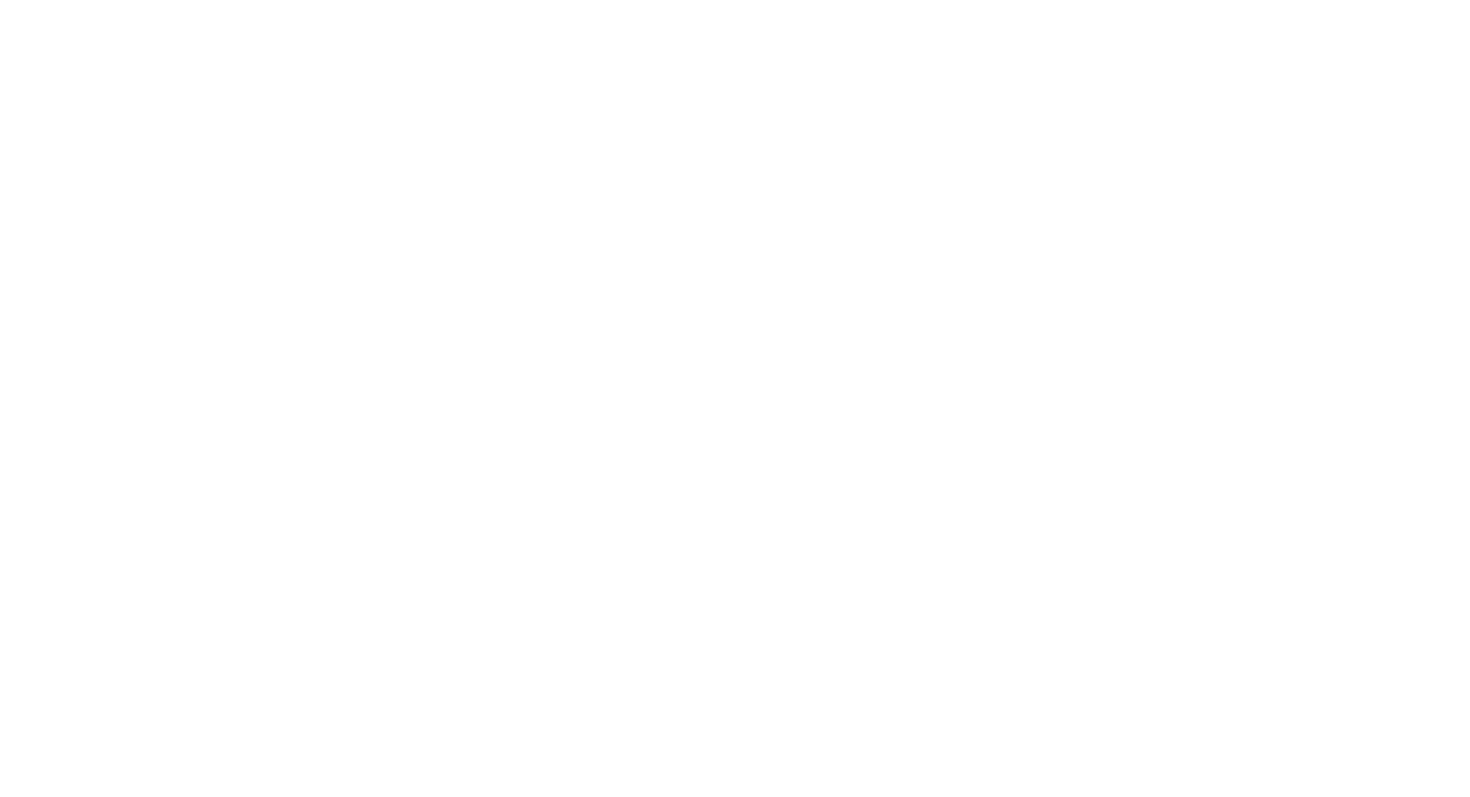 select on "*" 